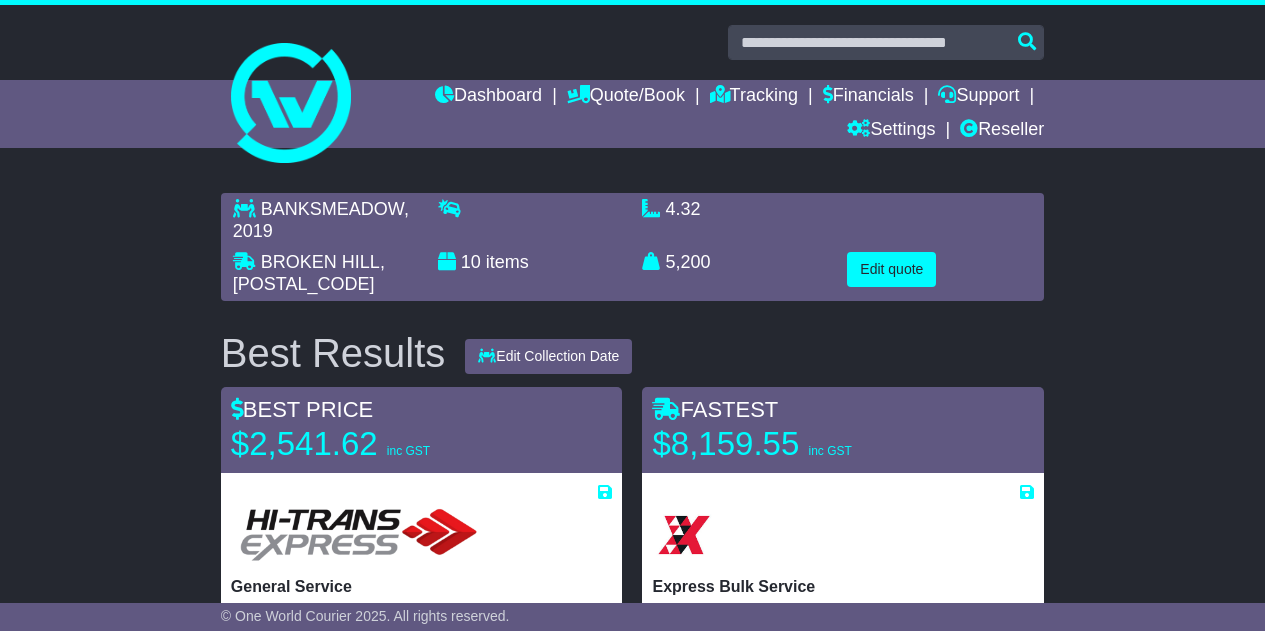 scroll, scrollTop: 100, scrollLeft: 0, axis: vertical 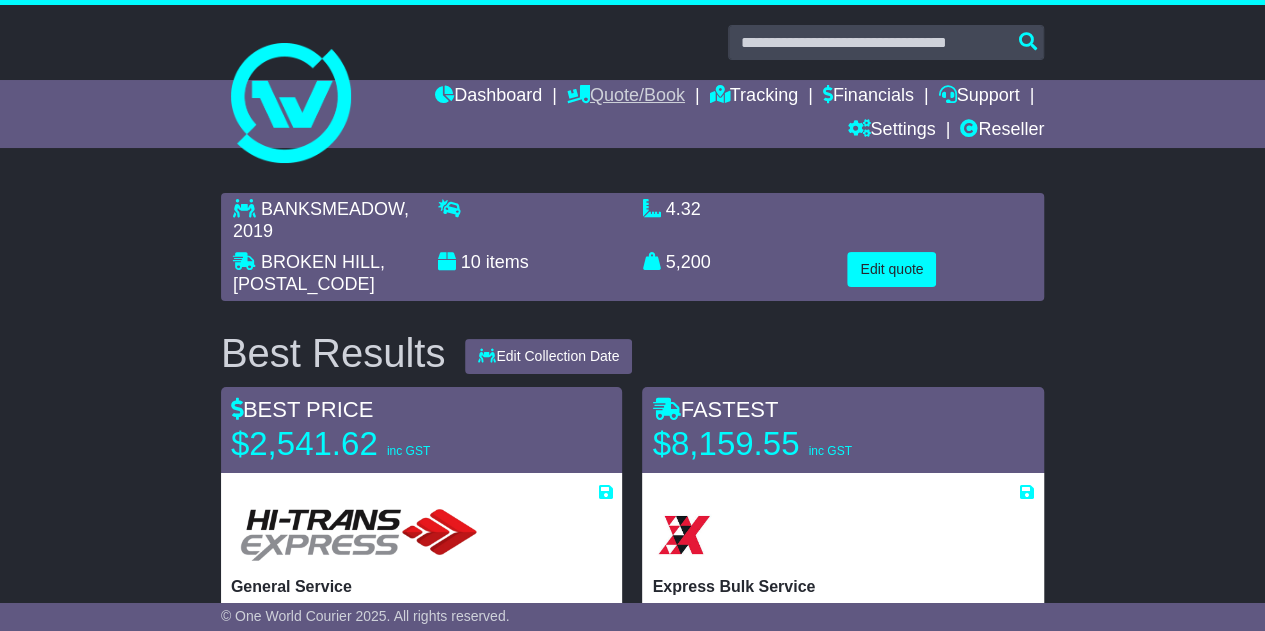 click on "Quote/Book" at bounding box center [626, 97] 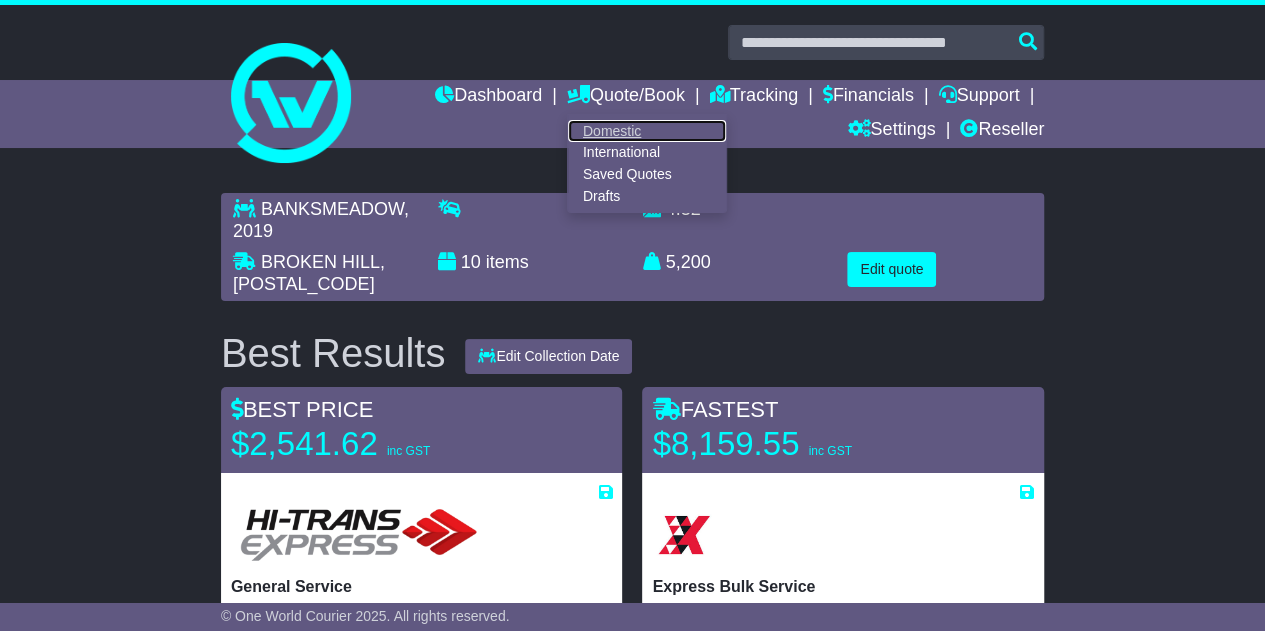 click on "Domestic" at bounding box center (647, 131) 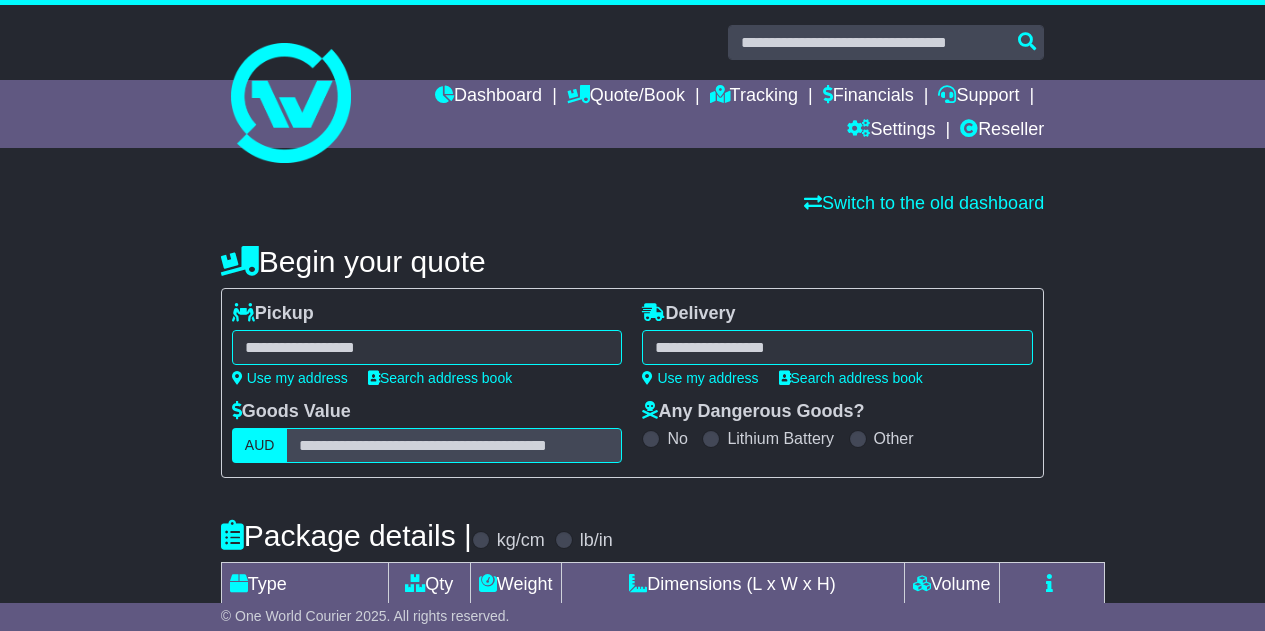 scroll, scrollTop: 0, scrollLeft: 0, axis: both 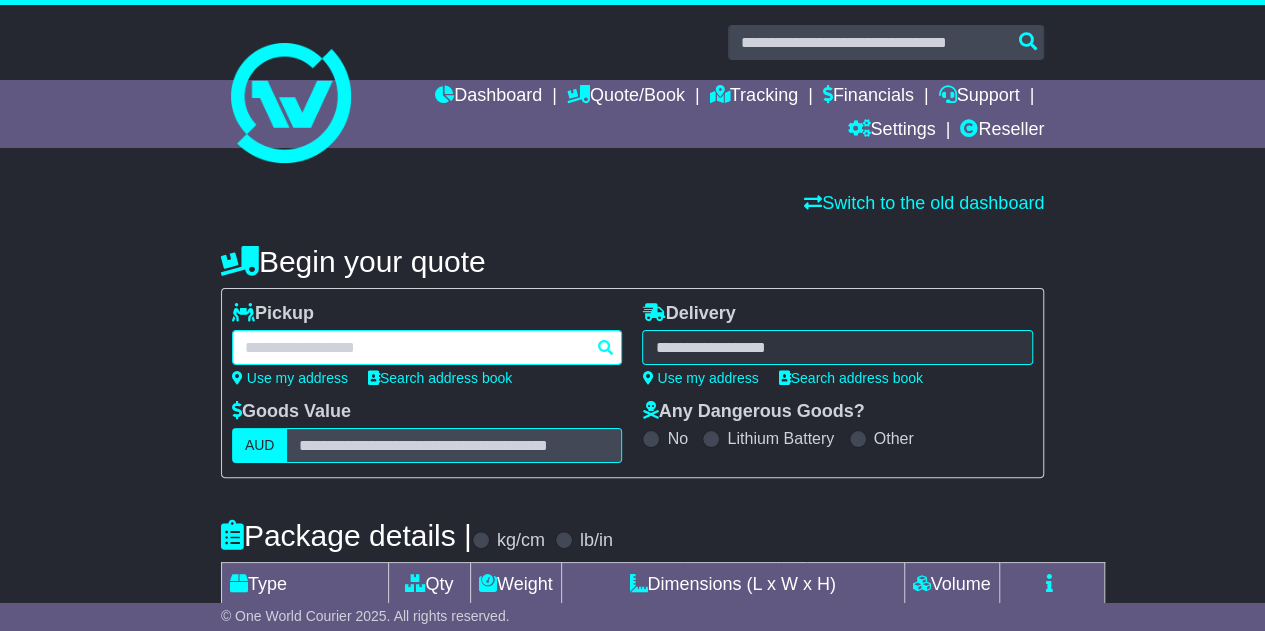 click at bounding box center [427, 347] 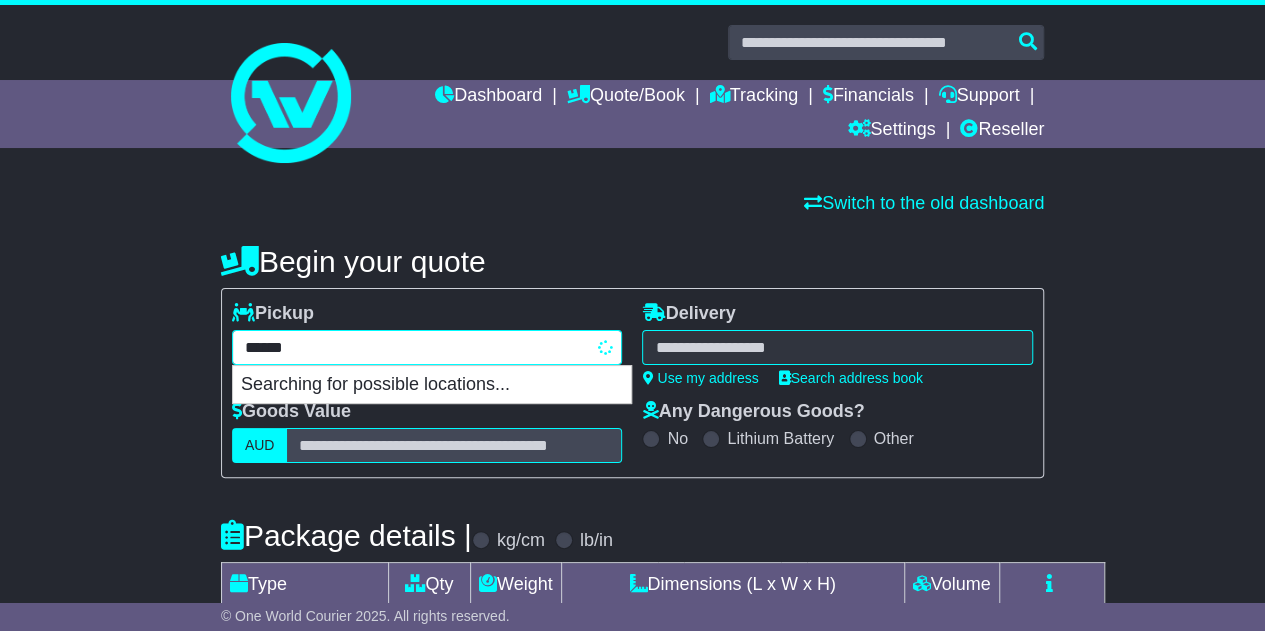 type on "*******" 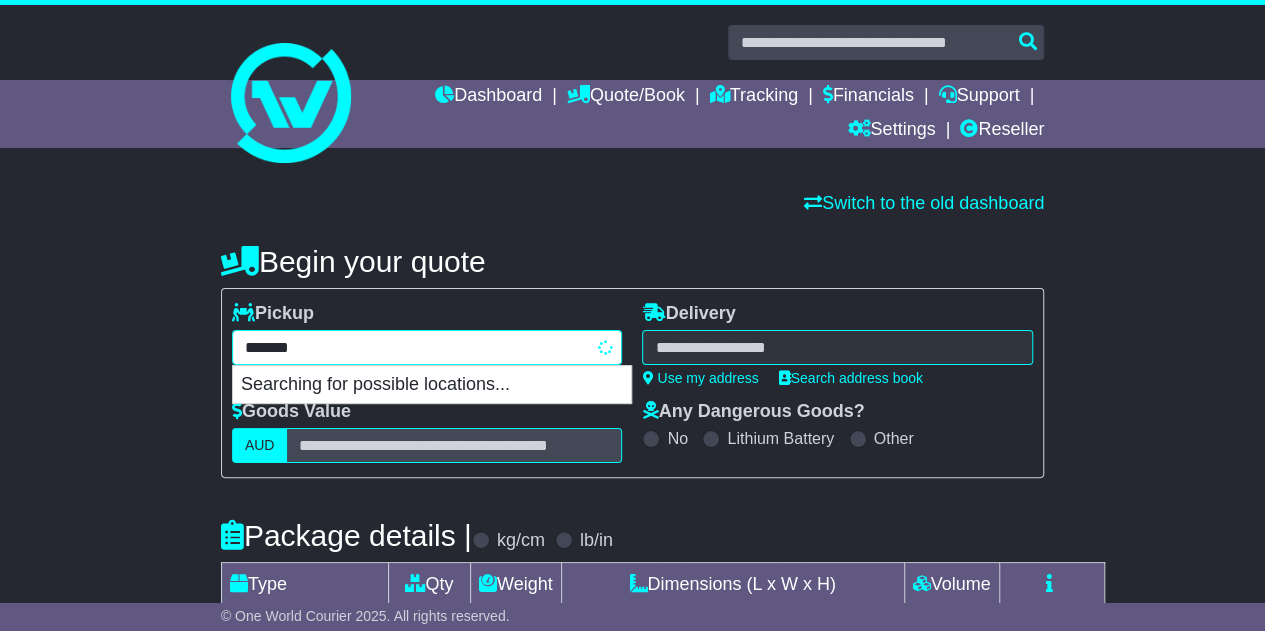 type on "**********" 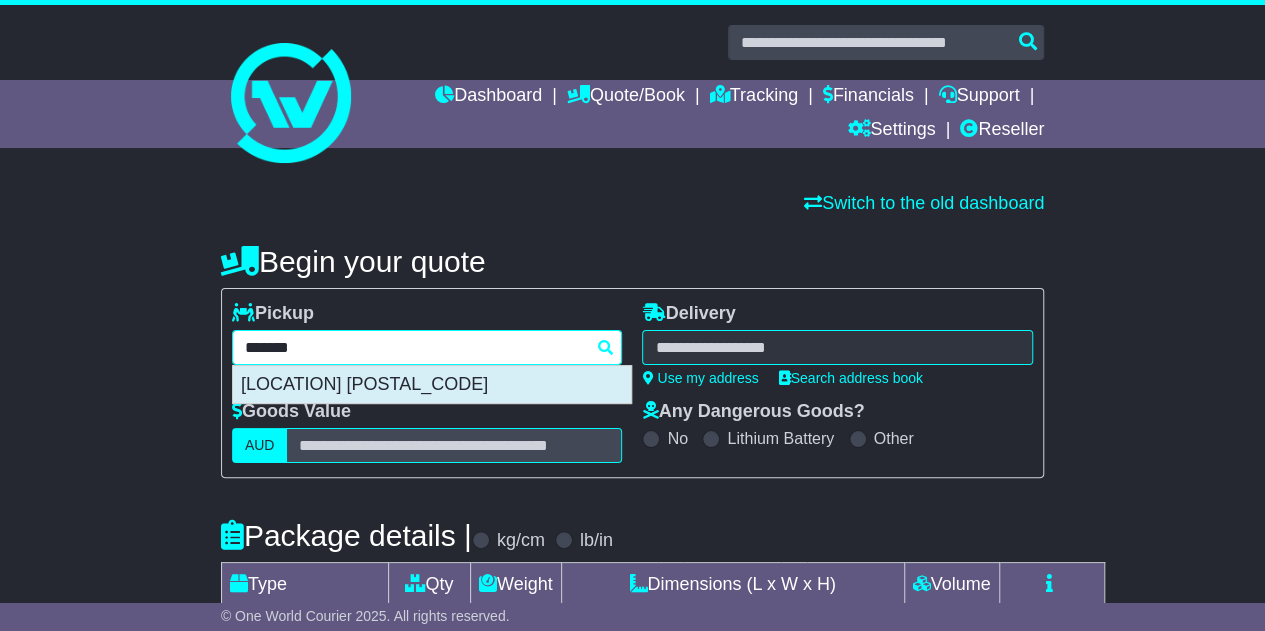 click on "[PLACE] [YEAR]" at bounding box center [432, 385] 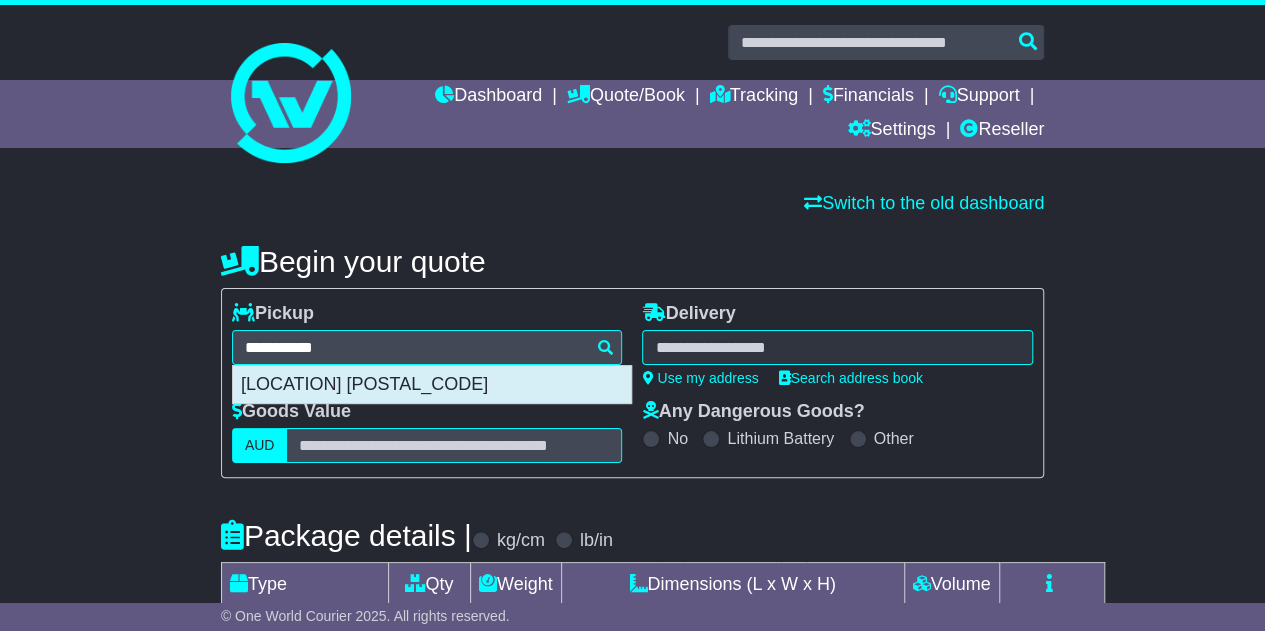 type on "**********" 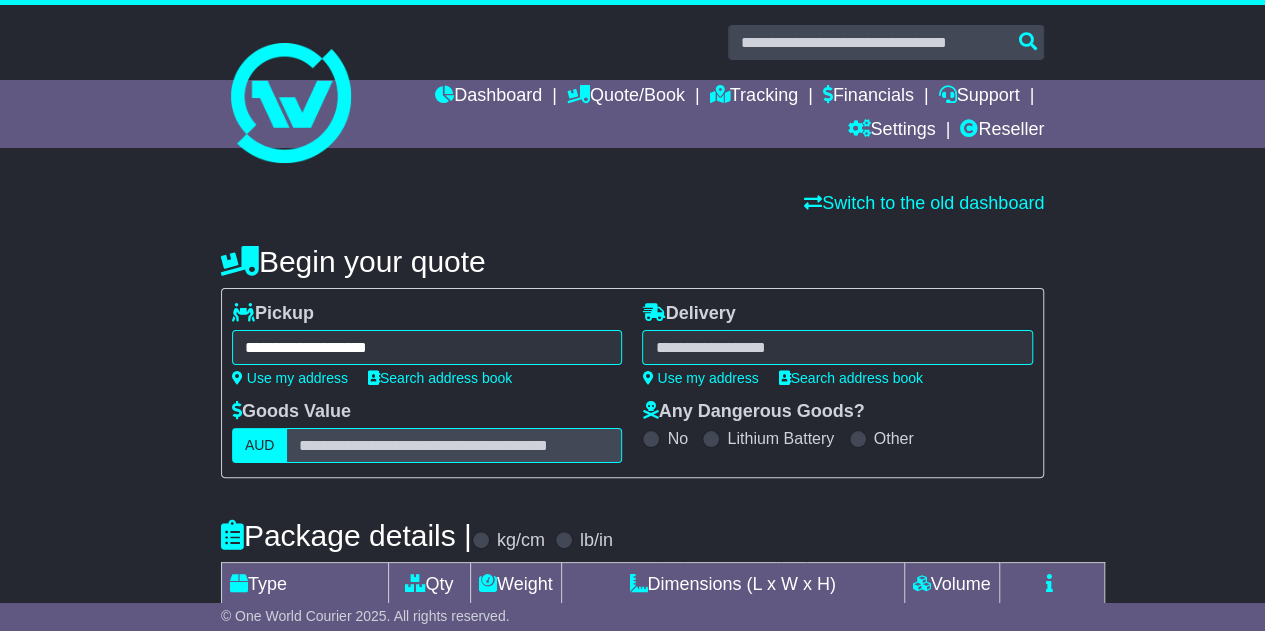click at bounding box center (837, 347) 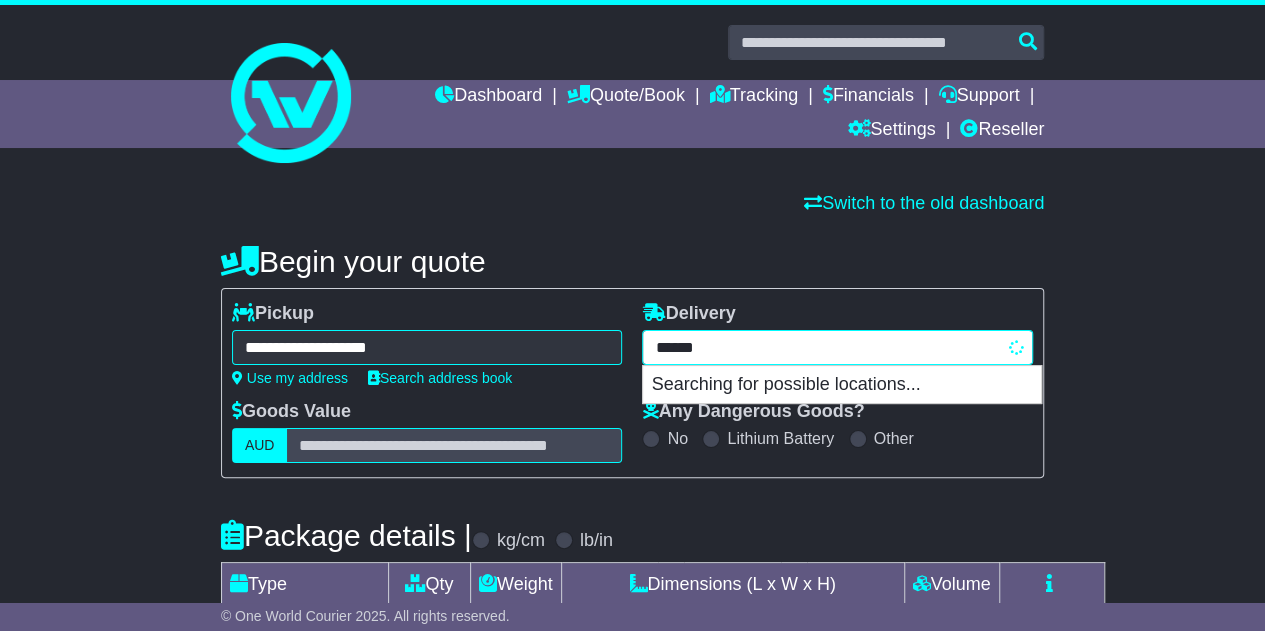 type on "*****" 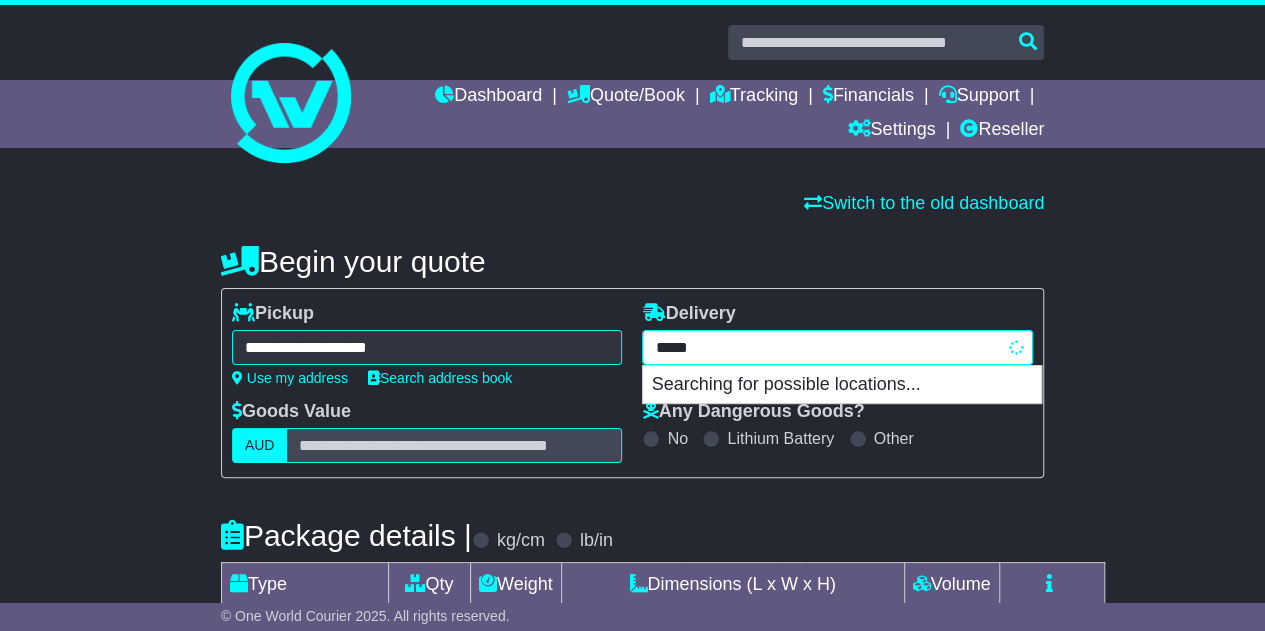 type on "**********" 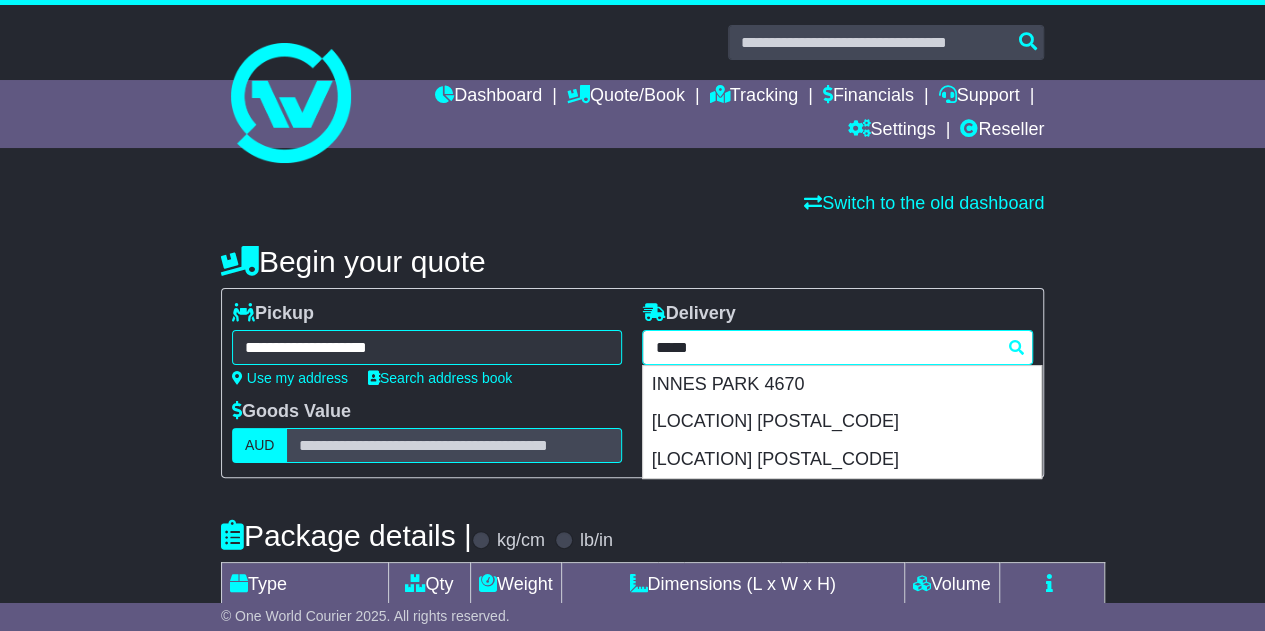 type 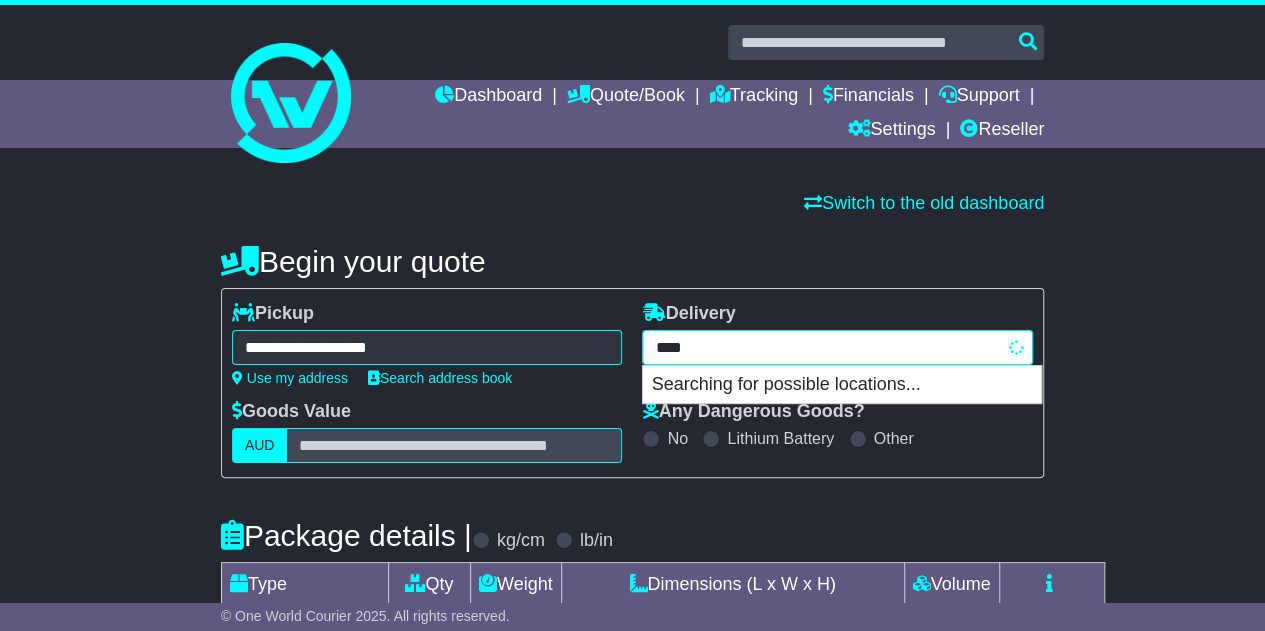 type on "**********" 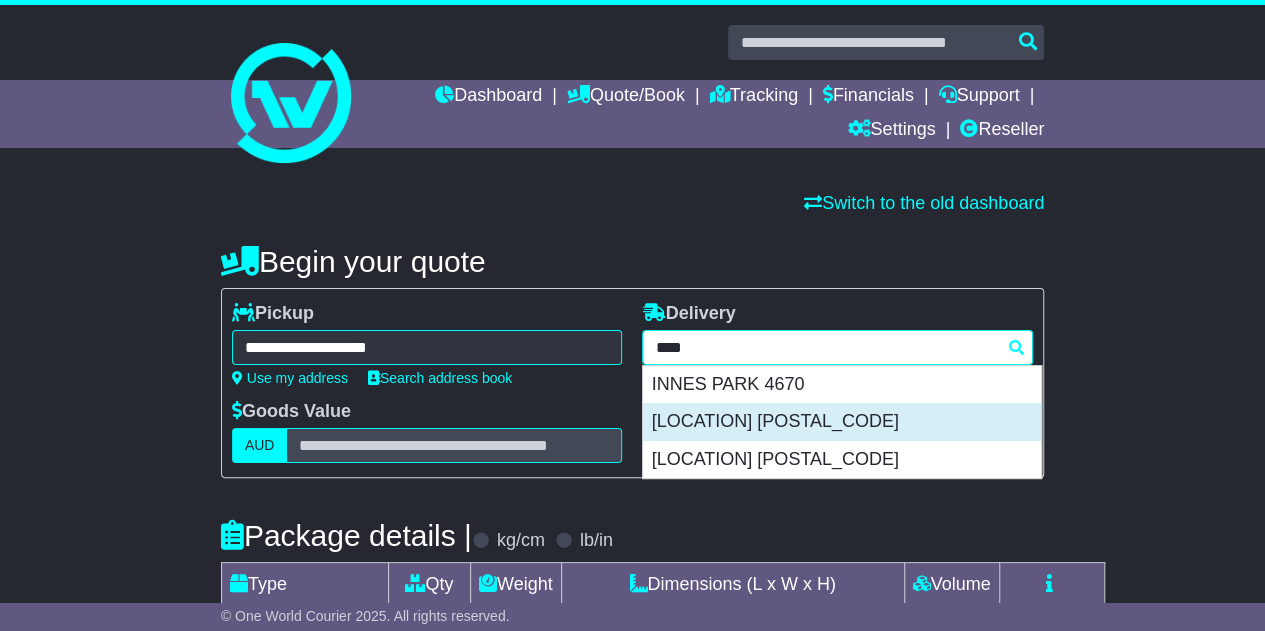 click on "INNES VIEW 2429" at bounding box center (842, 422) 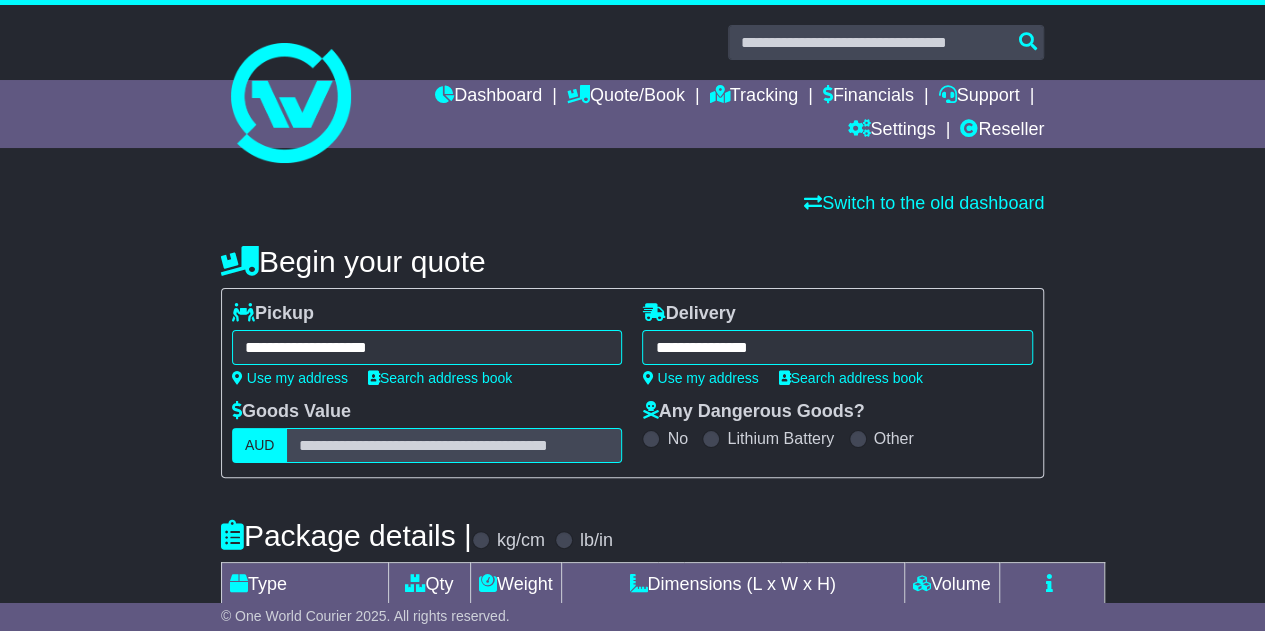 type on "**********" 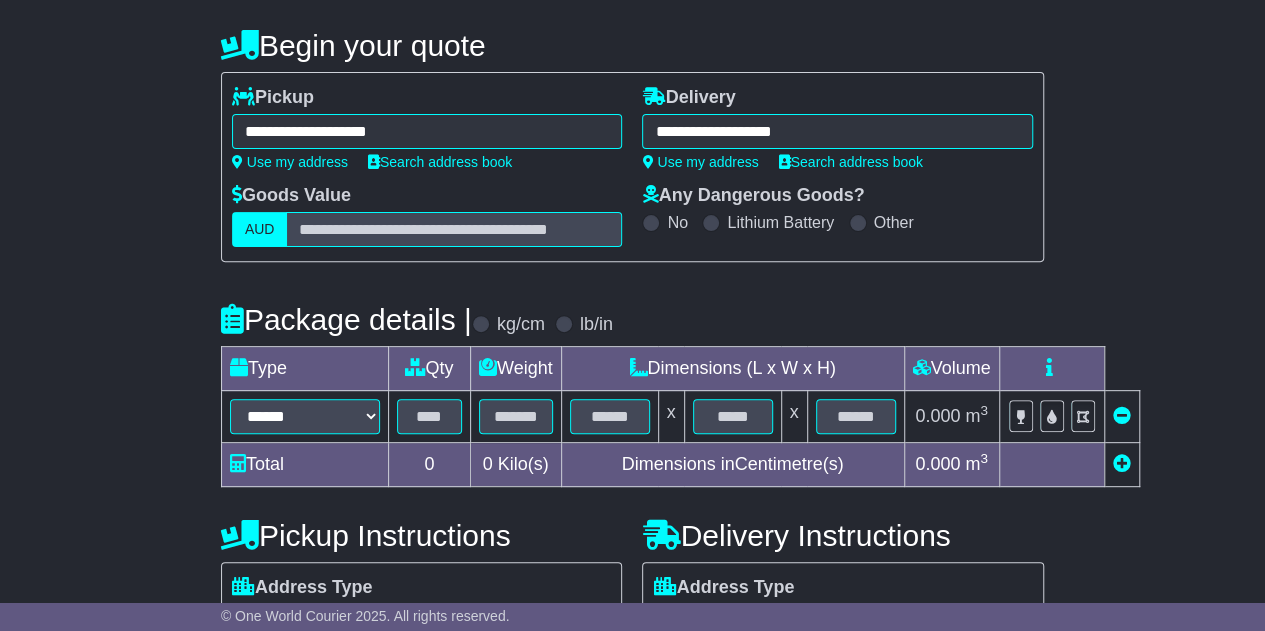 scroll, scrollTop: 0, scrollLeft: 0, axis: both 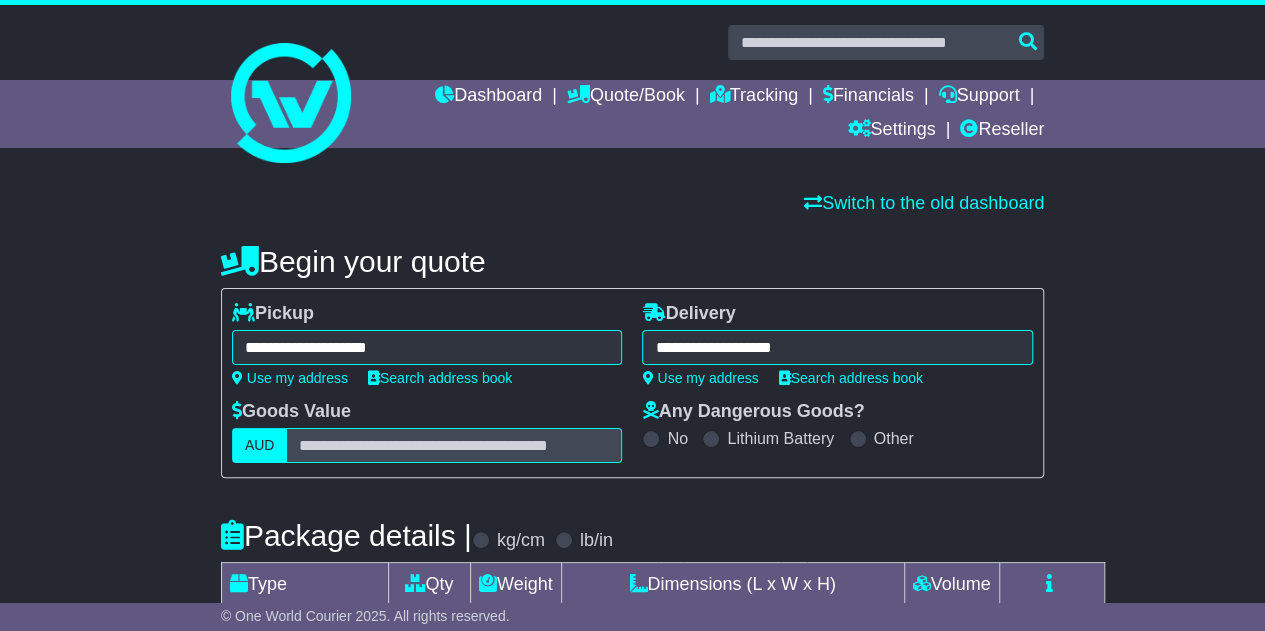 click on "**********" at bounding box center [837, 347] 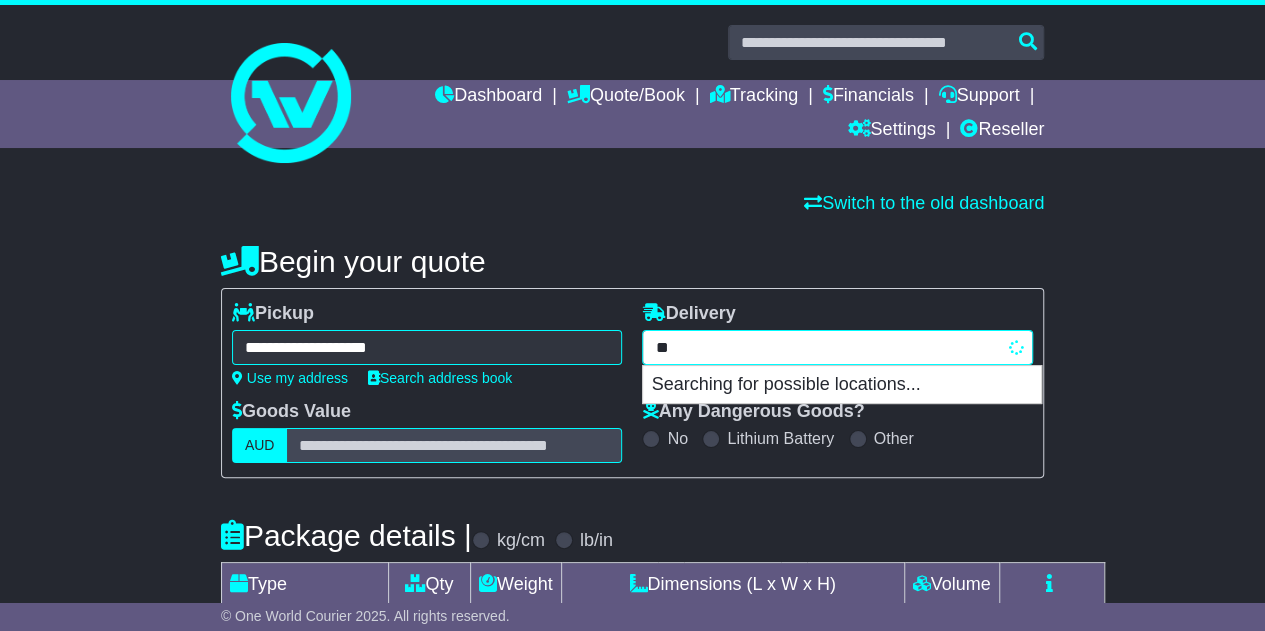 type on "*" 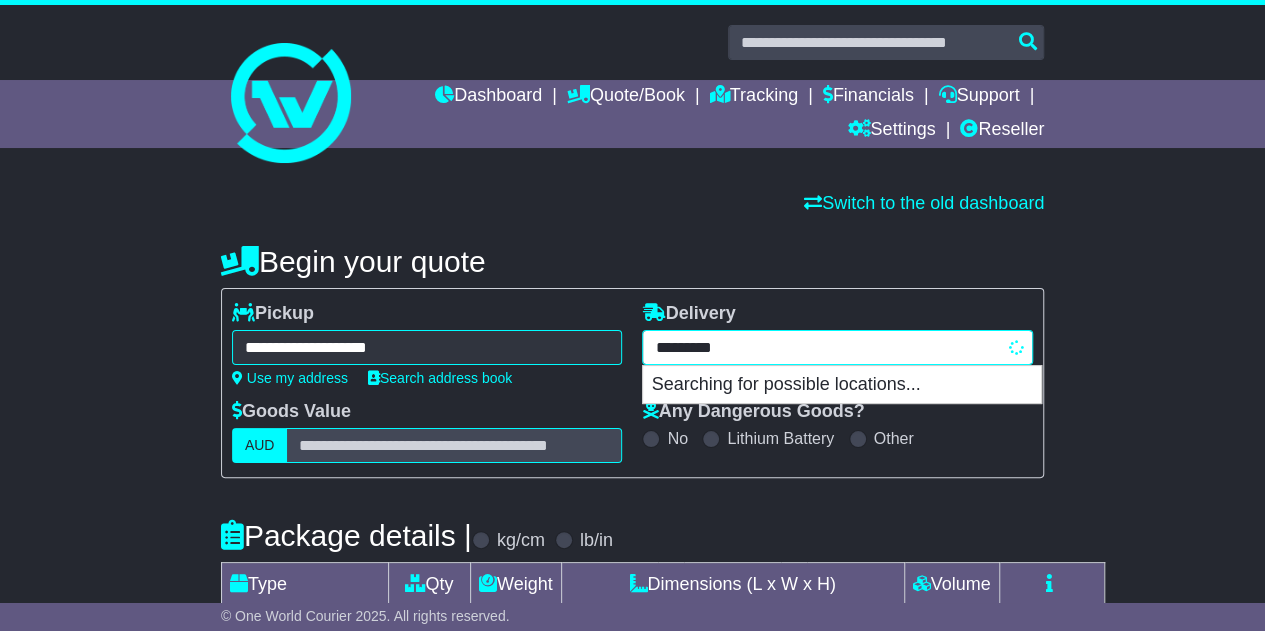 type on "**********" 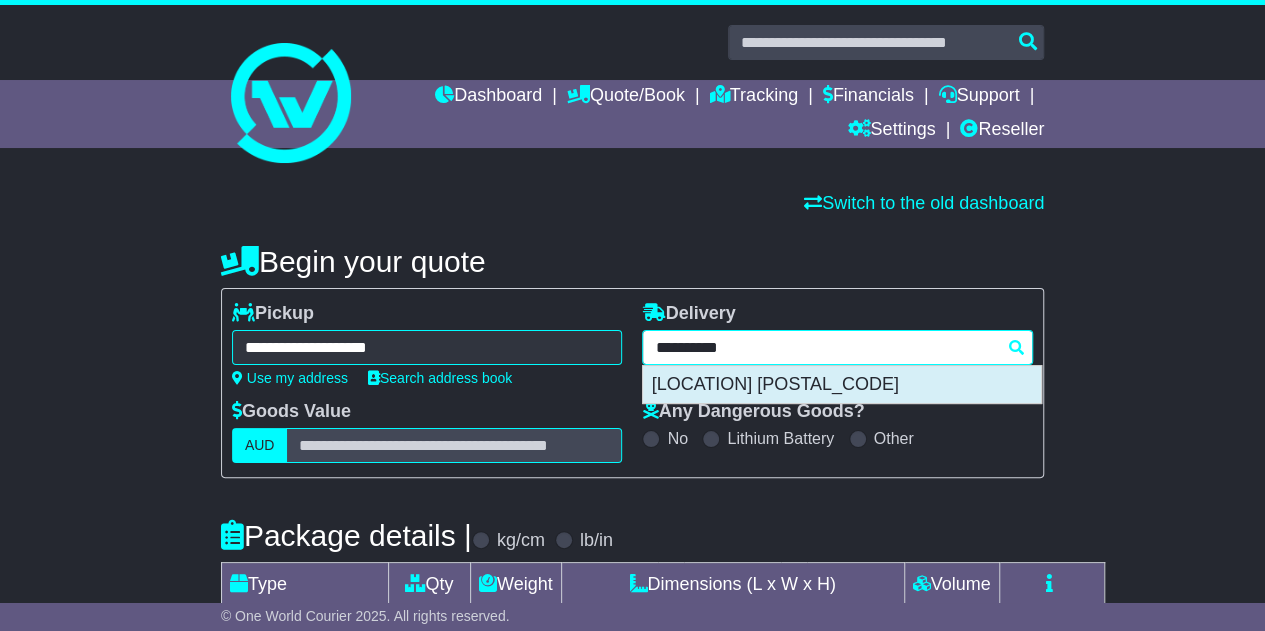click on "LAKE INNES 2446" at bounding box center (842, 385) 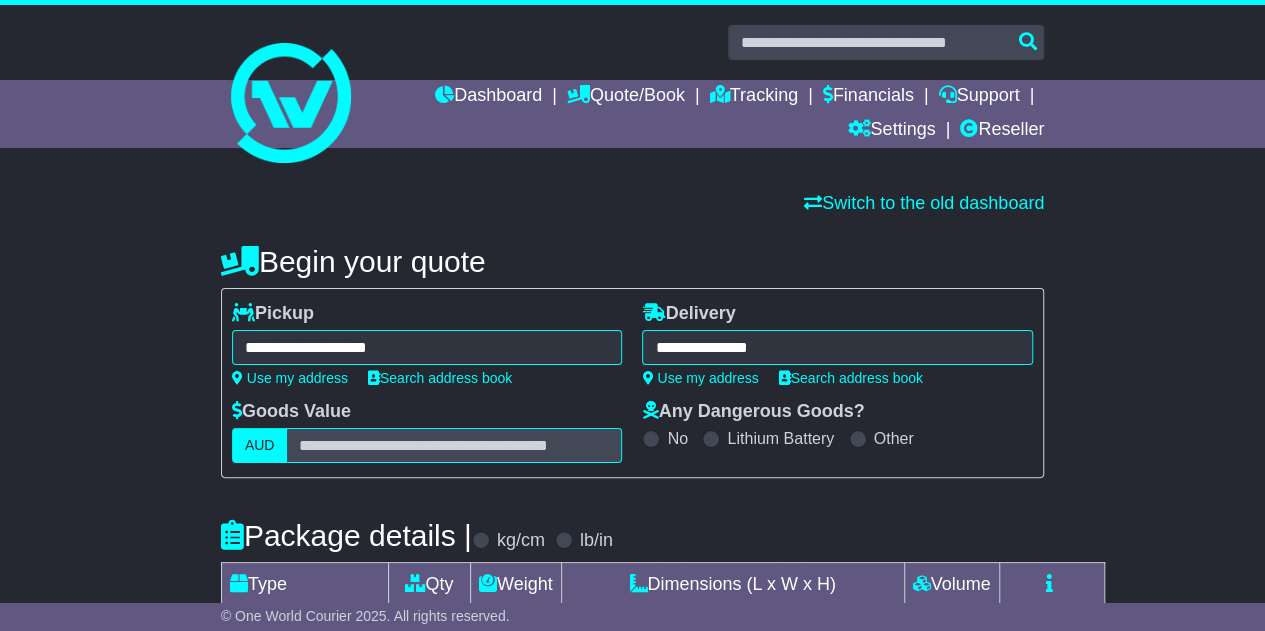 type on "**********" 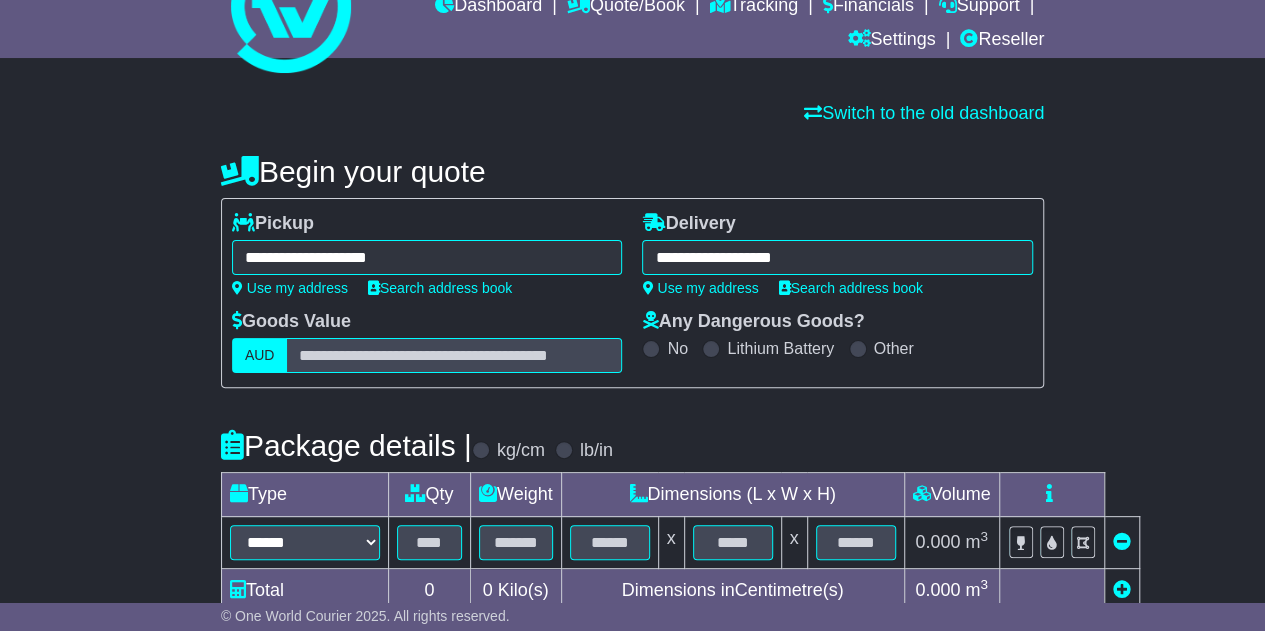 scroll, scrollTop: 200, scrollLeft: 0, axis: vertical 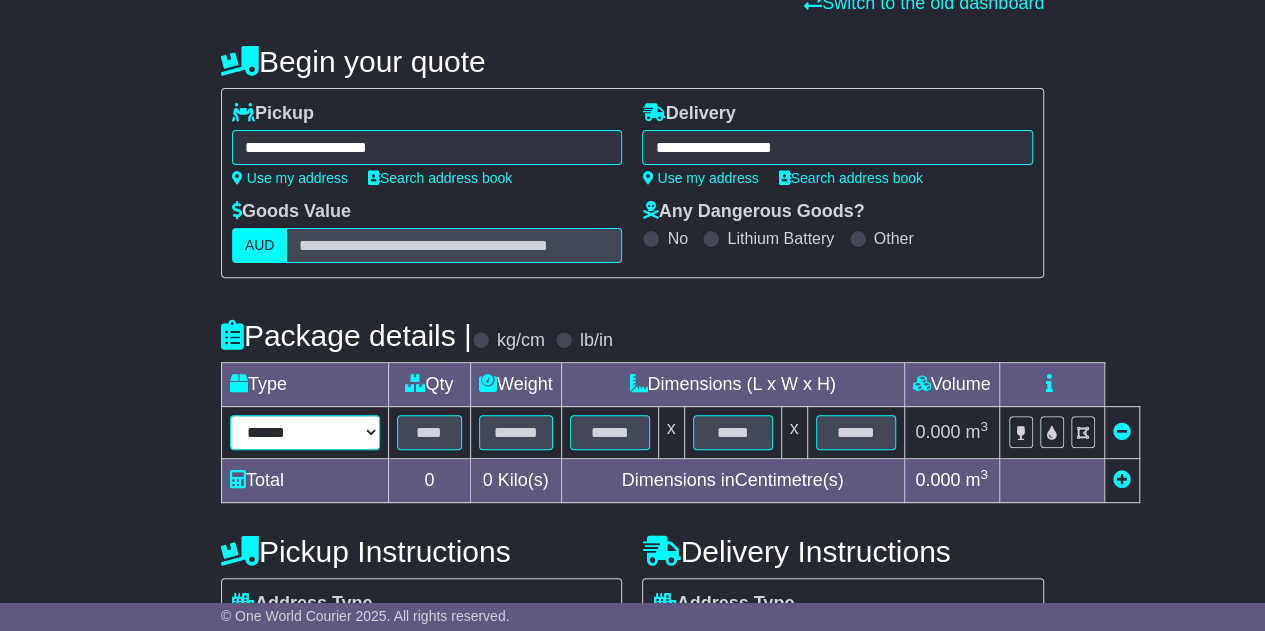 click on "****** ****** *** ******** ***** **** **** ****** *** *******" at bounding box center [305, 432] 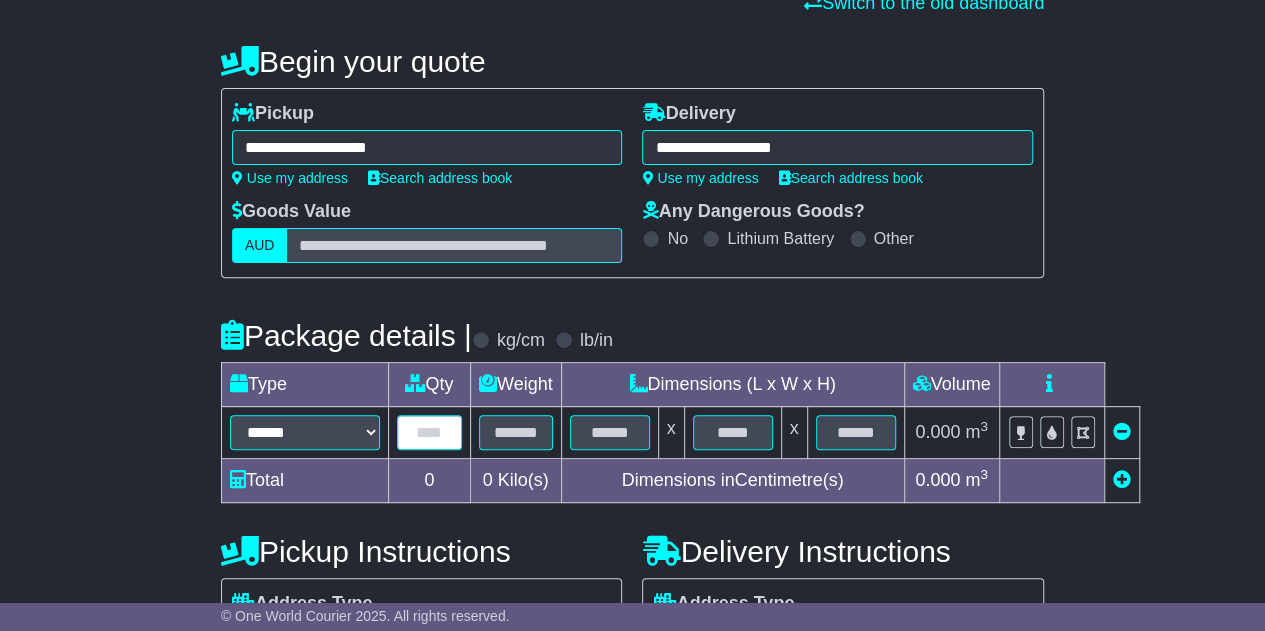 click at bounding box center (429, 432) 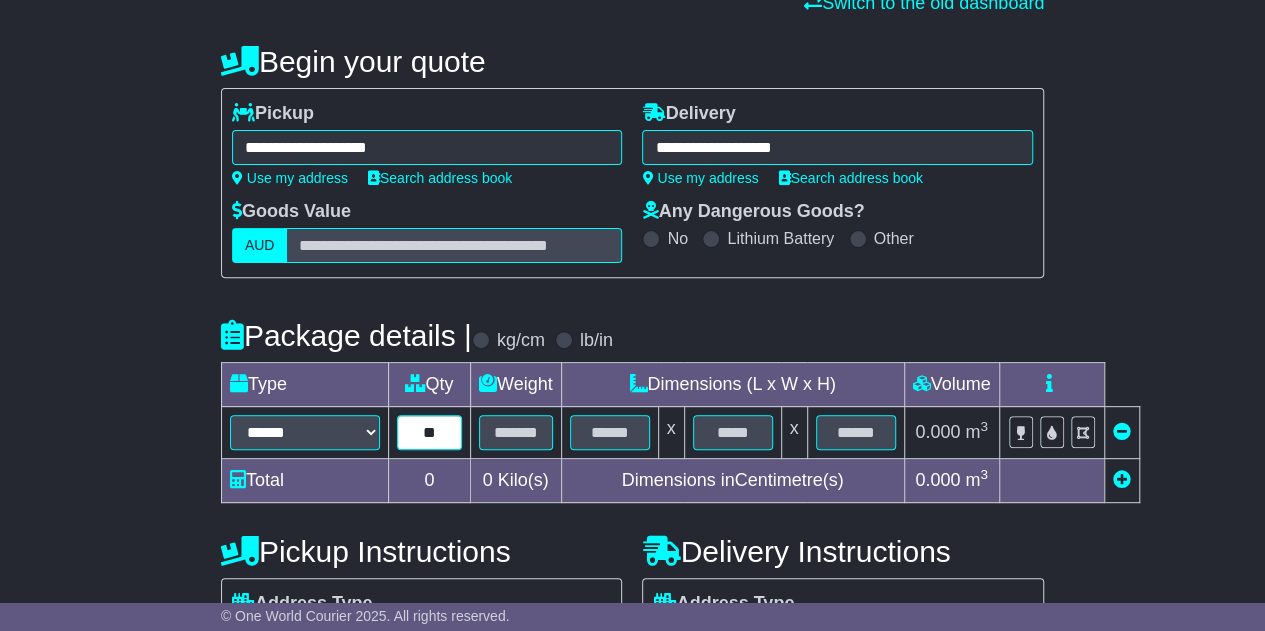 type on "**" 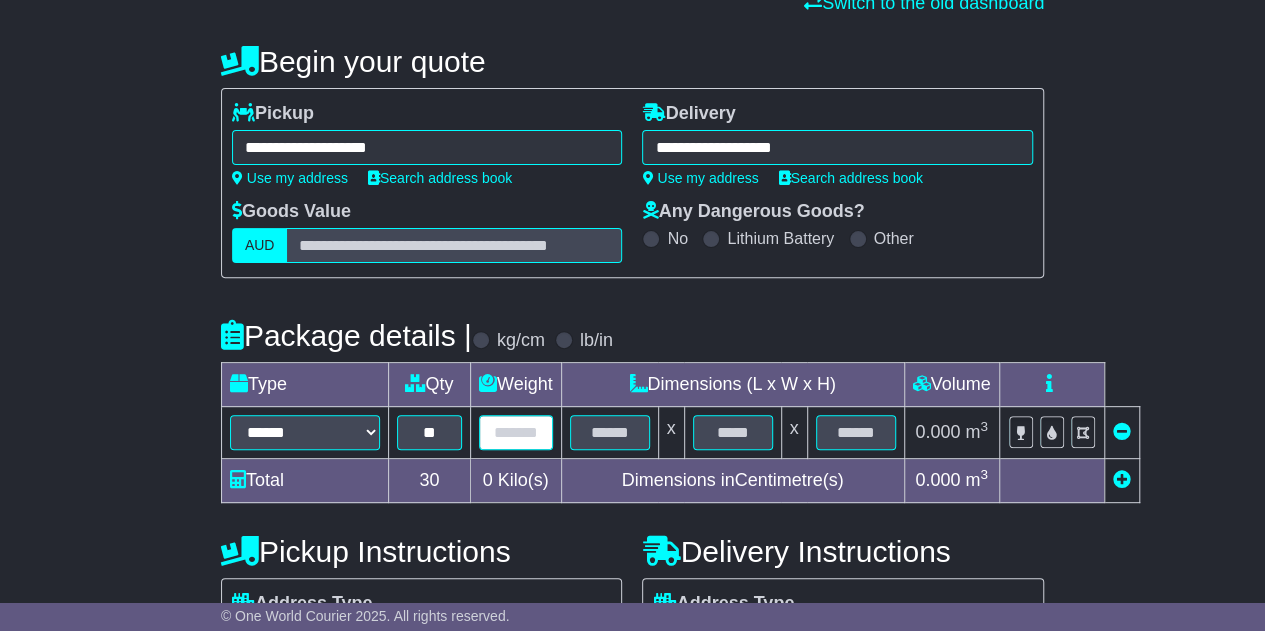 click at bounding box center (516, 432) 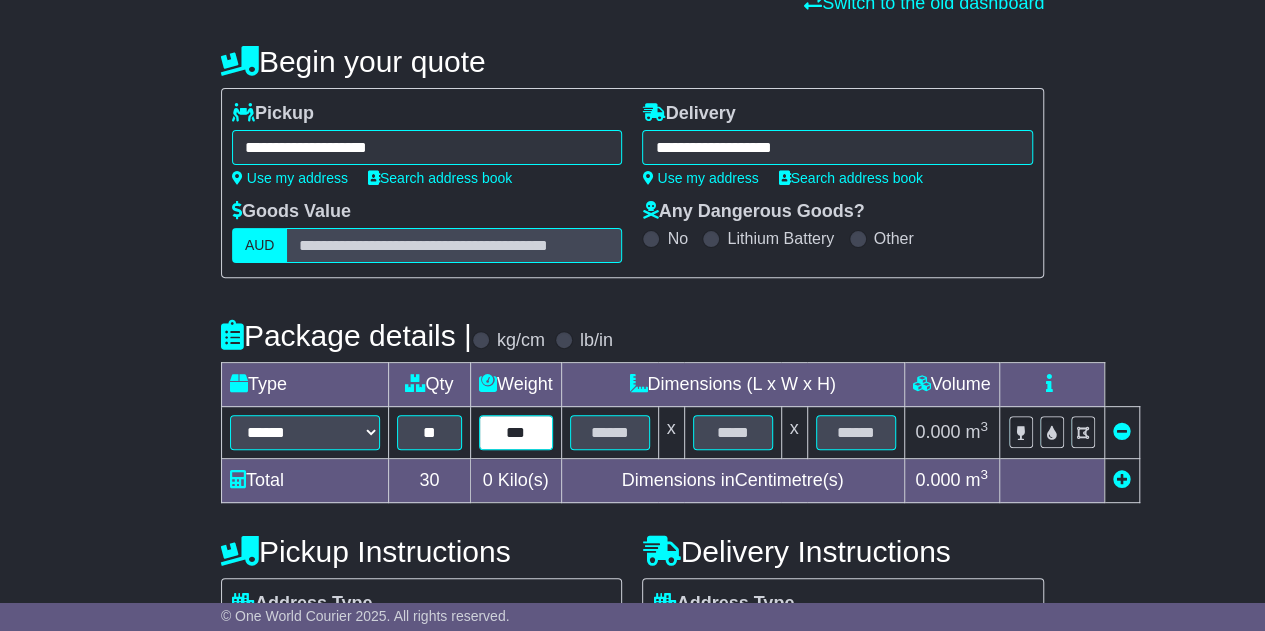 type on "***" 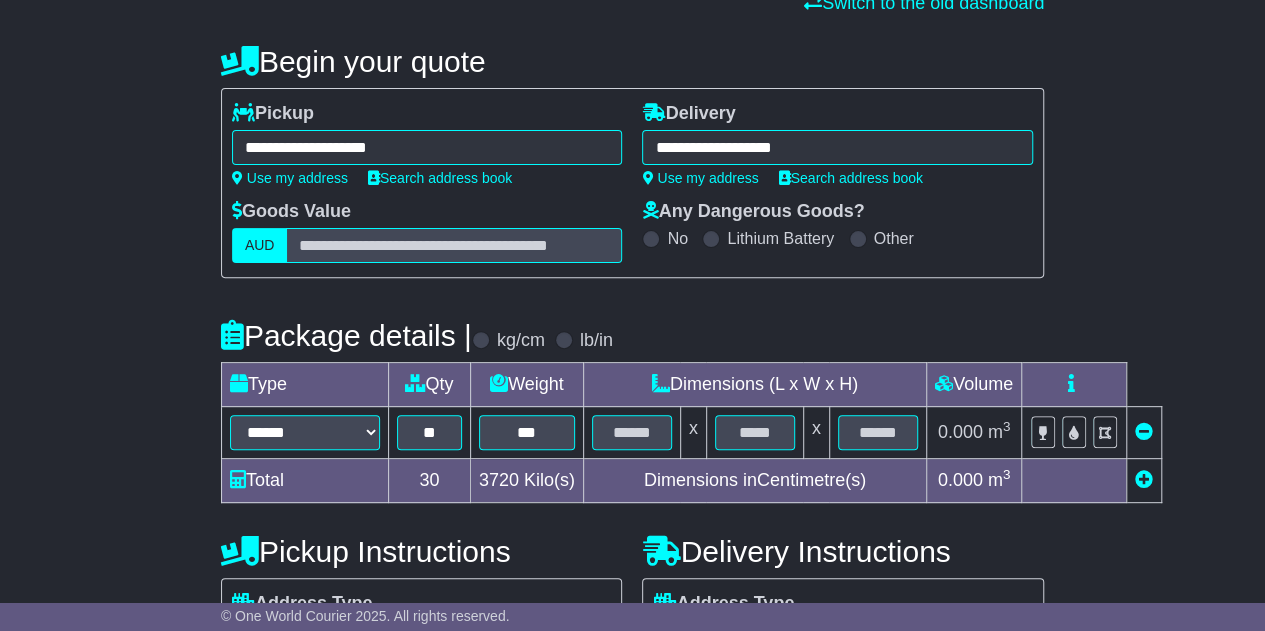 click on "Pickup Instructions
Address Type
Residential
Commercial
Air & Sea Depot
Loading
Forklift  Tail Lift" at bounding box center [422, 639] 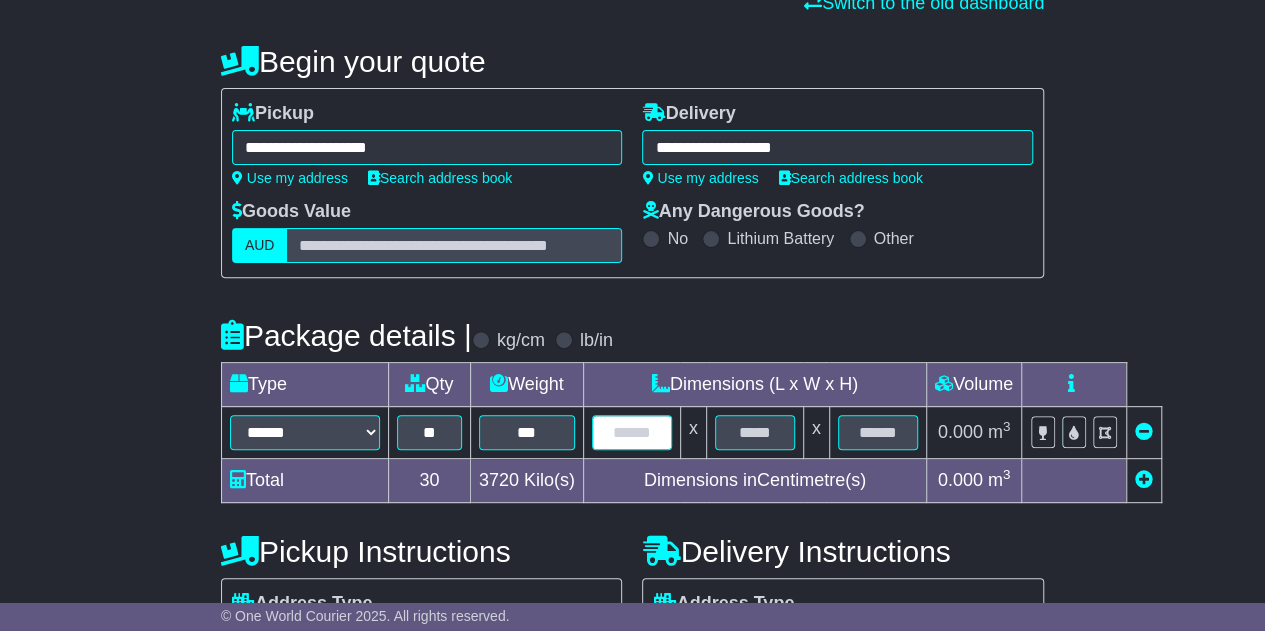 click at bounding box center (632, 432) 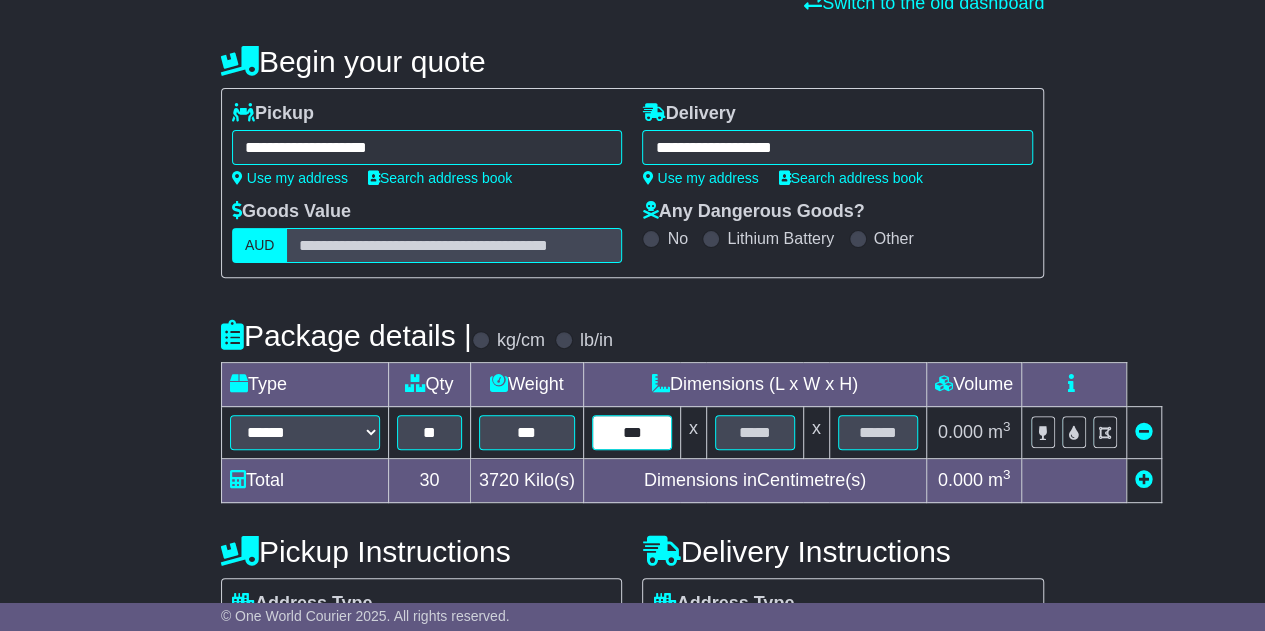 type on "***" 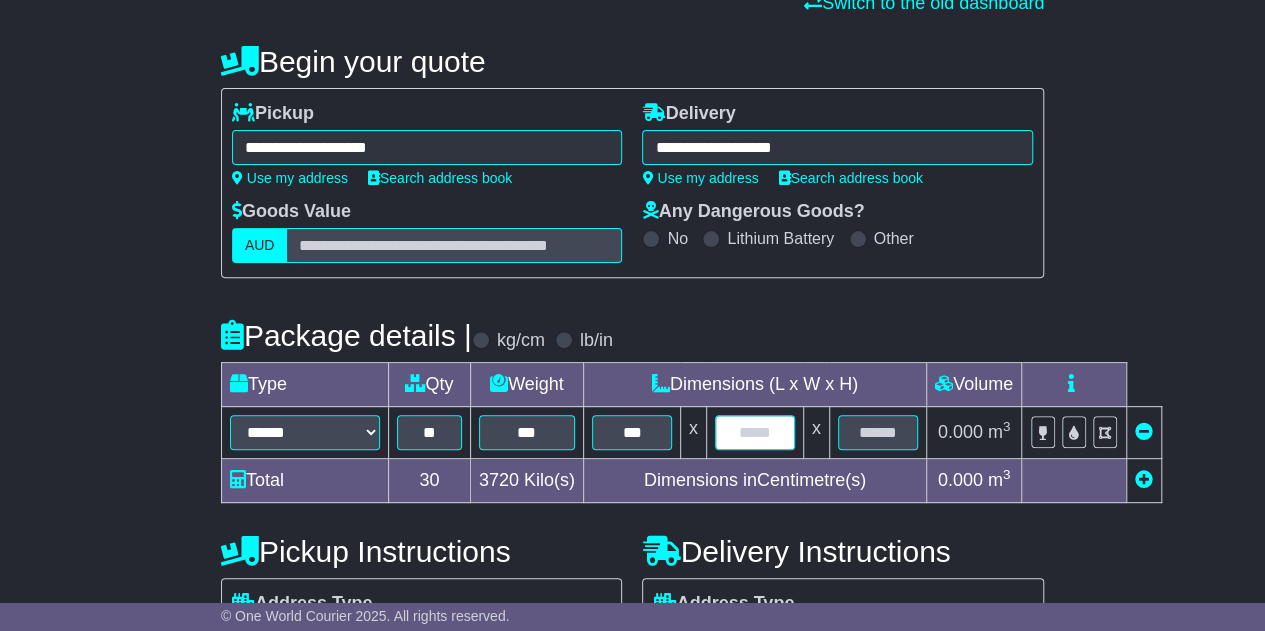 click at bounding box center [755, 432] 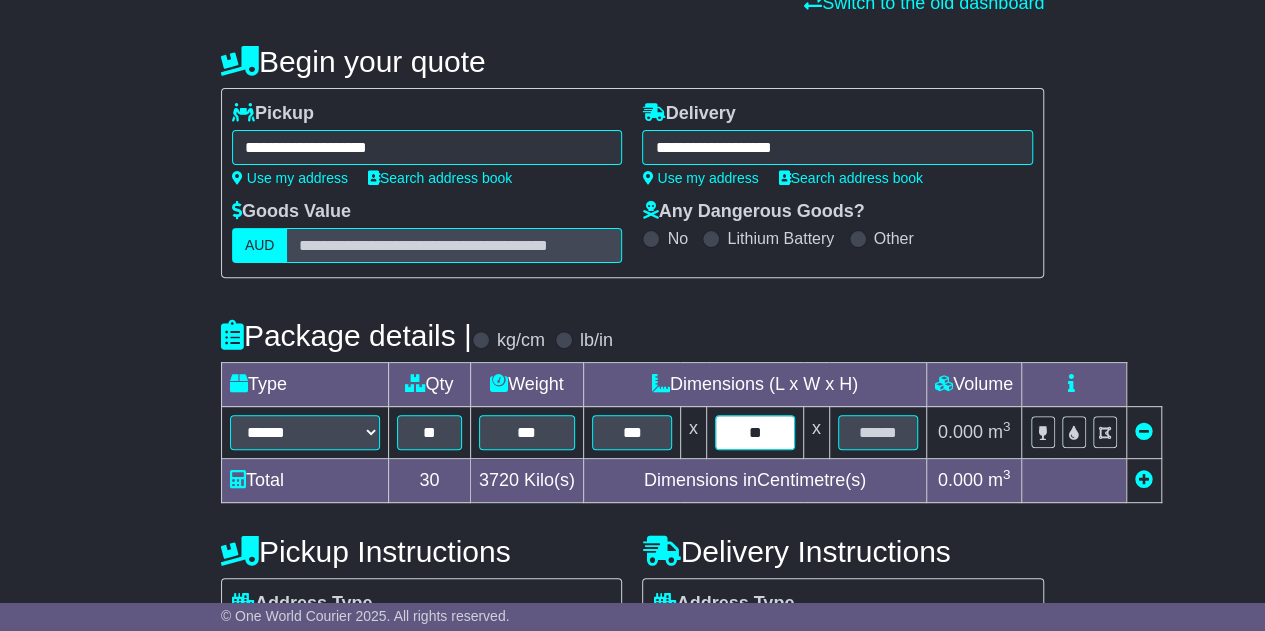 type on "**" 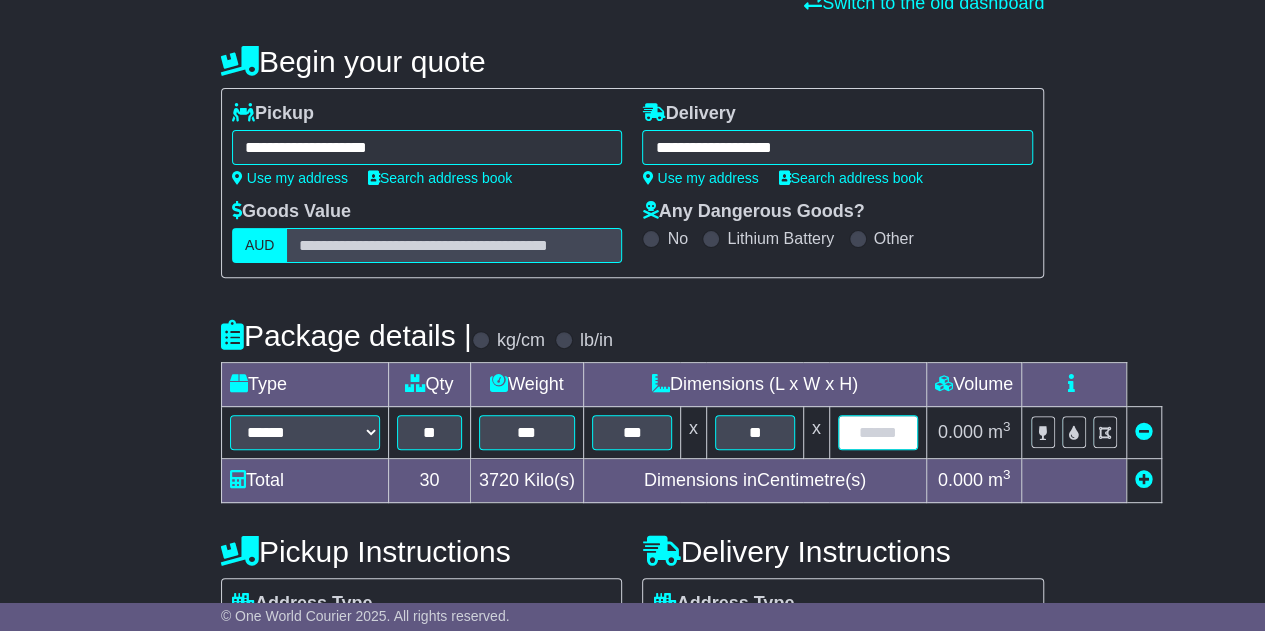 click at bounding box center (878, 432) 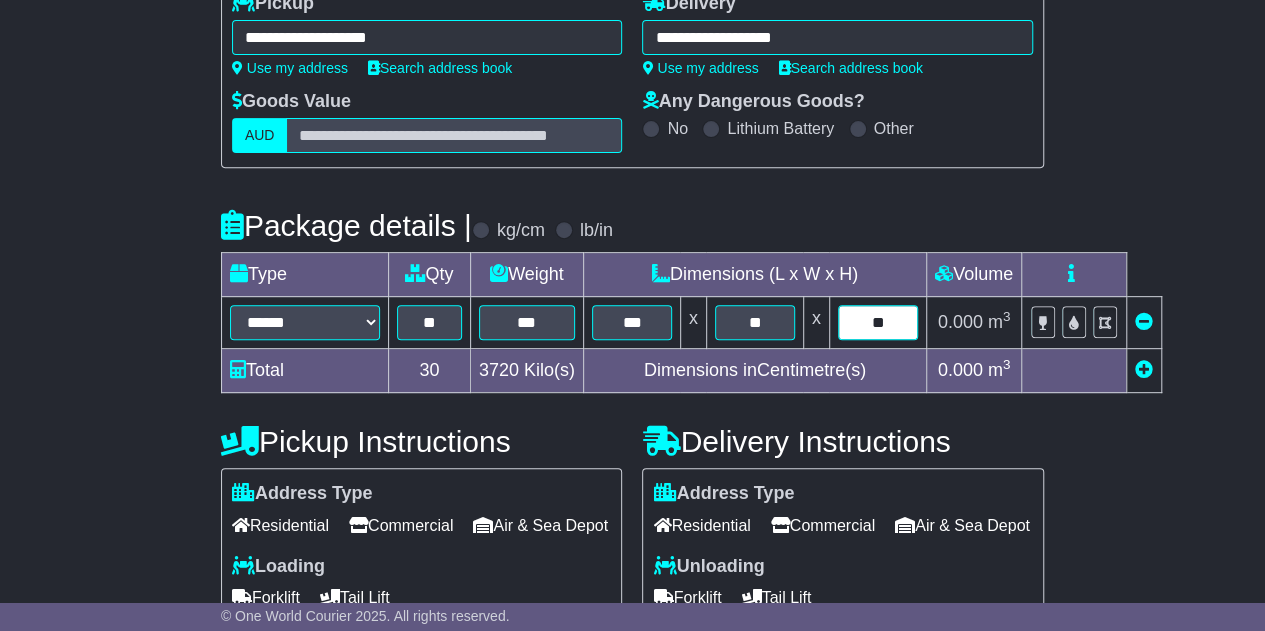 scroll, scrollTop: 400, scrollLeft: 0, axis: vertical 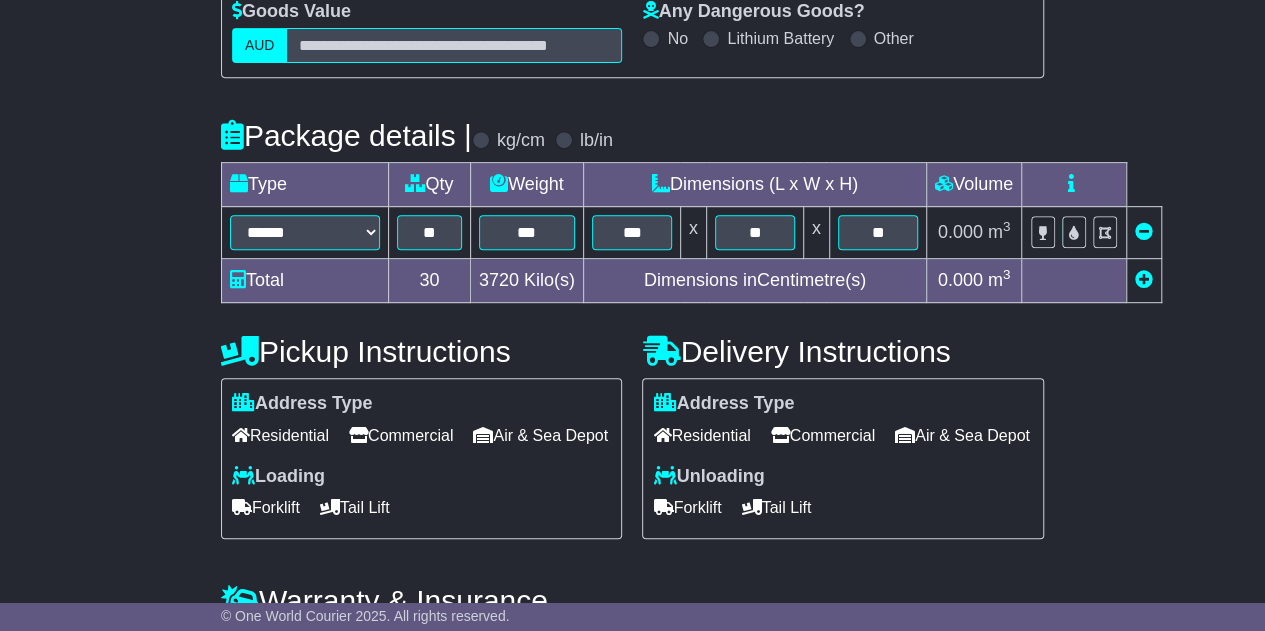 click on "Air & Sea Depot" at bounding box center (540, 435) 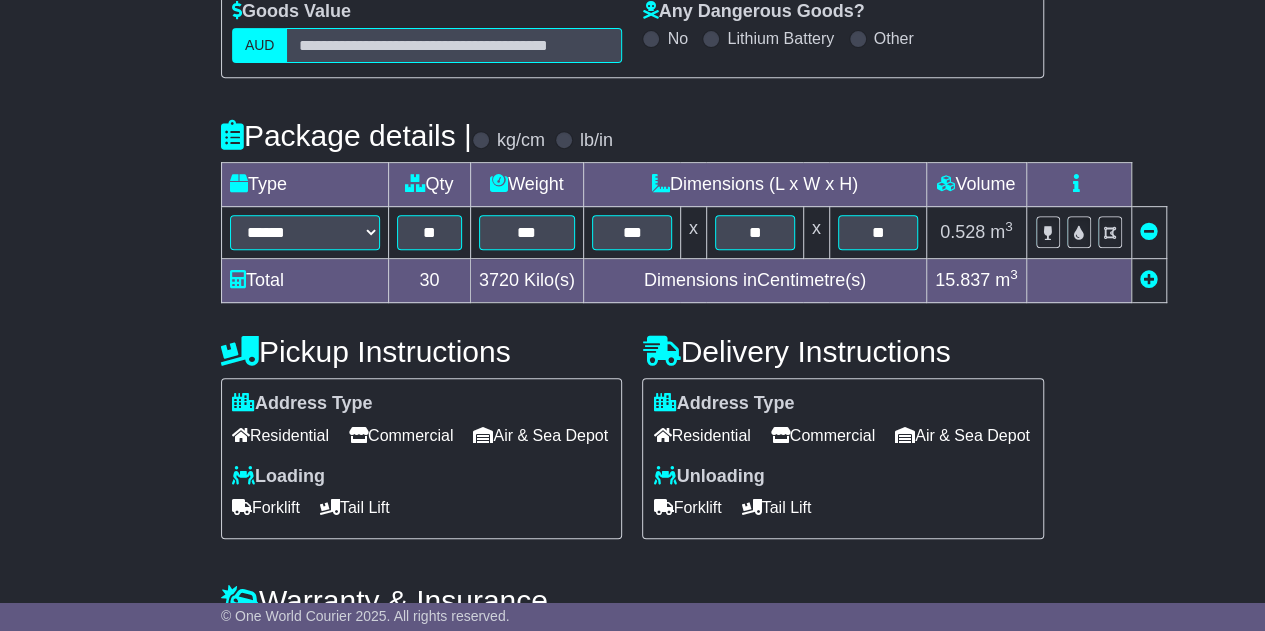 click on "Commercial" at bounding box center (823, 435) 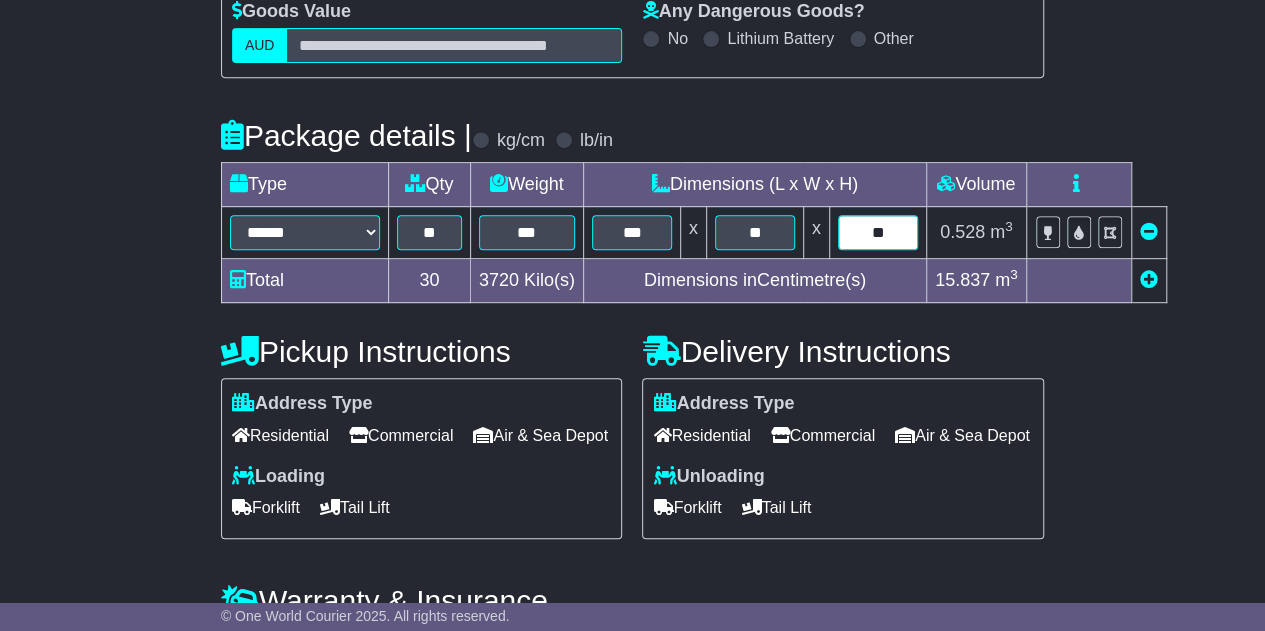 click on "**" at bounding box center (878, 232) 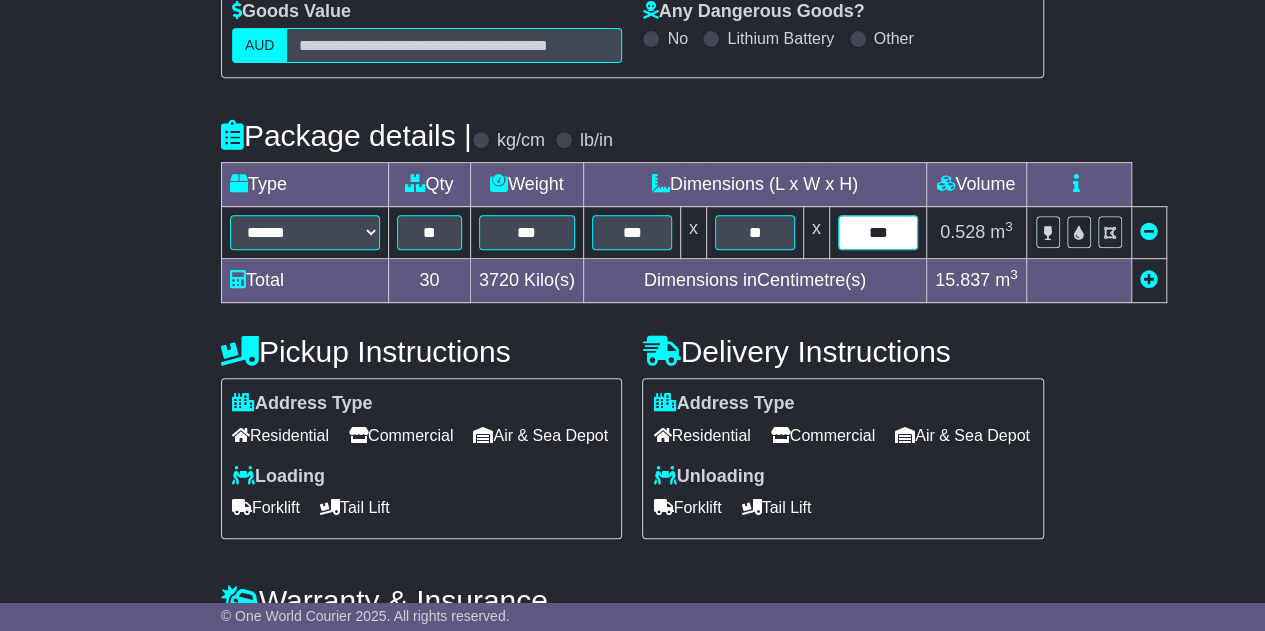 type on "***" 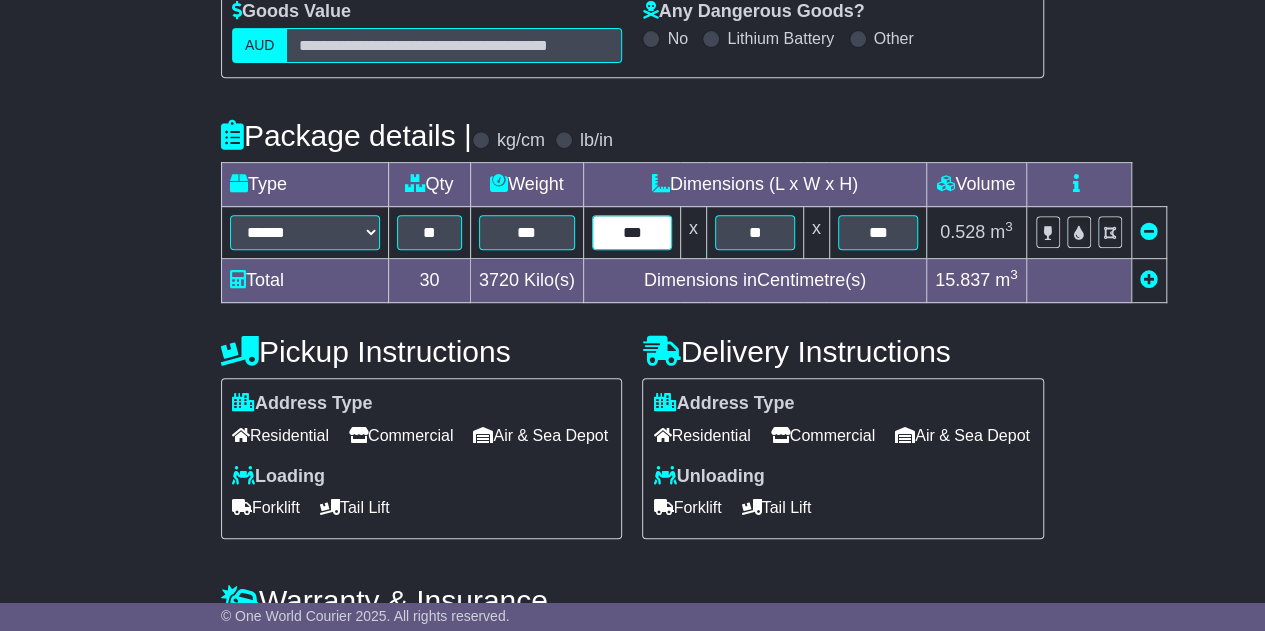 click on "***" at bounding box center [632, 232] 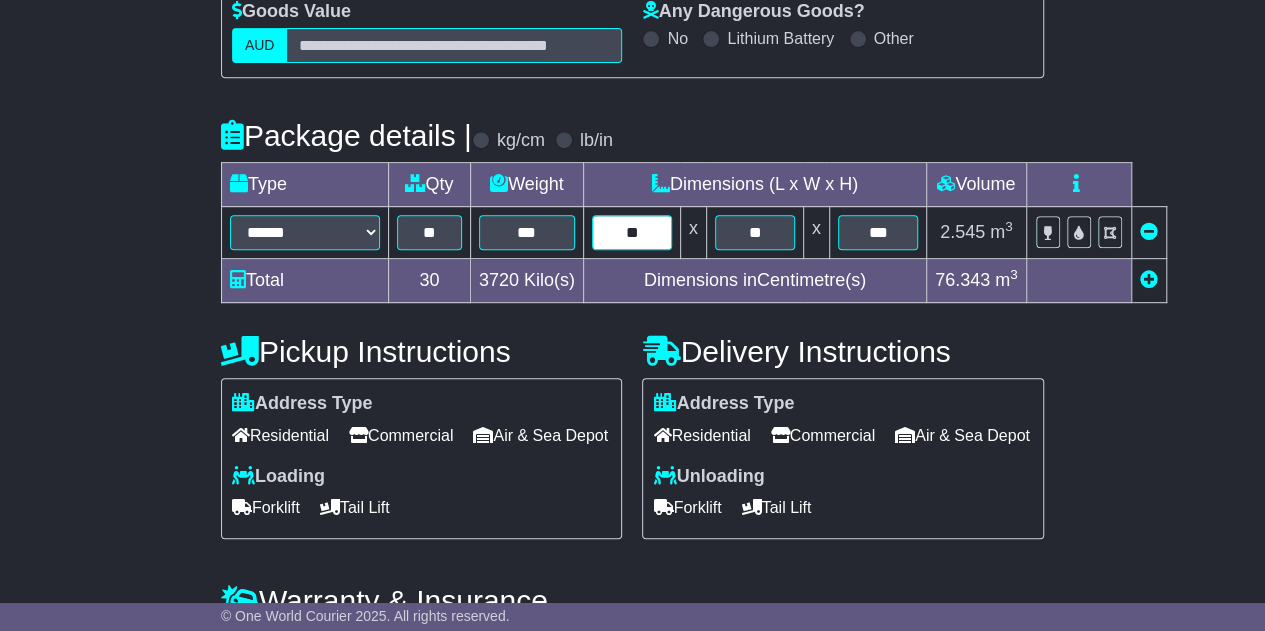 type on "*" 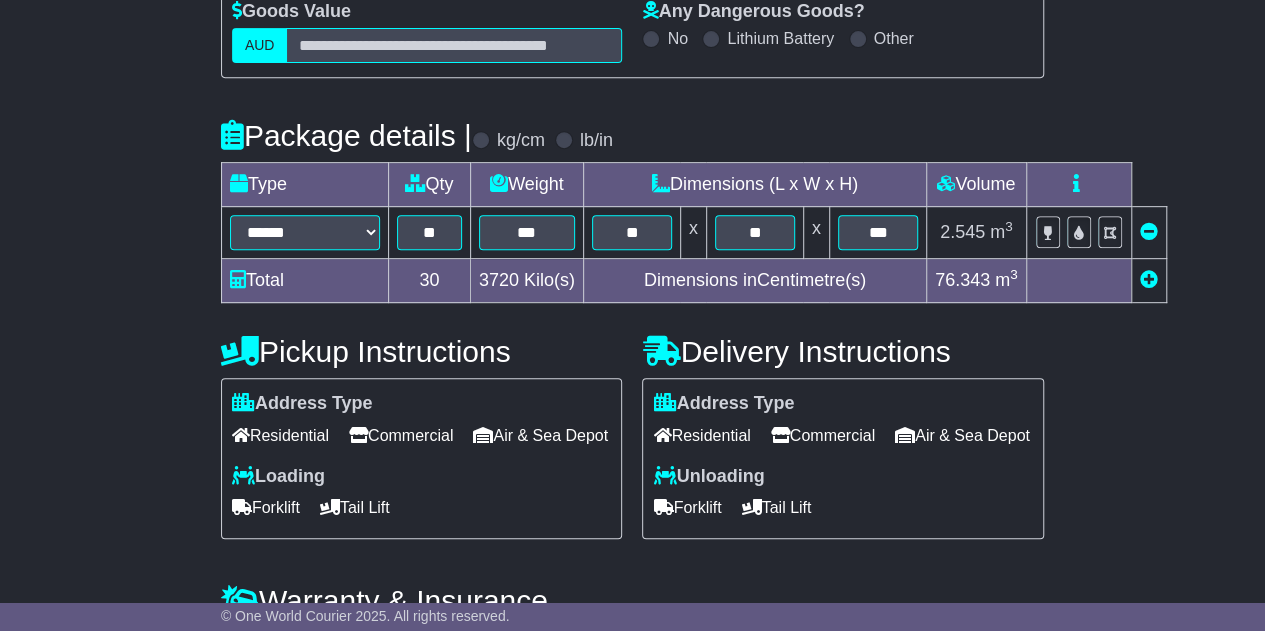 click on "**********" at bounding box center [632, 274] 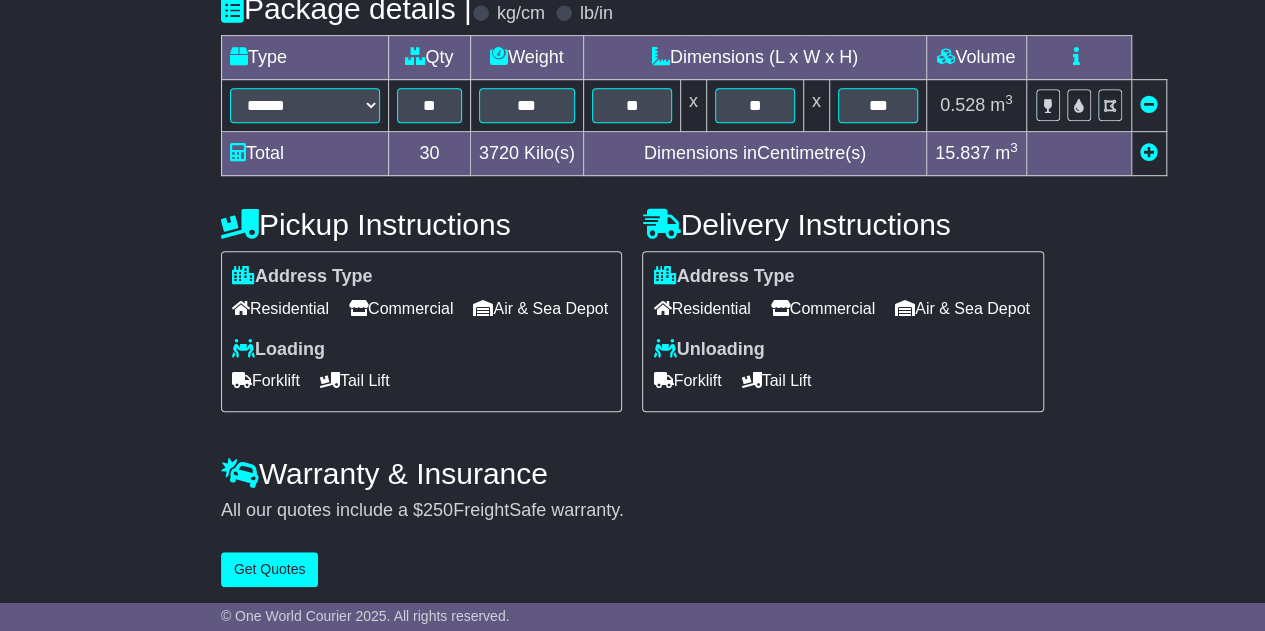 scroll, scrollTop: 562, scrollLeft: 0, axis: vertical 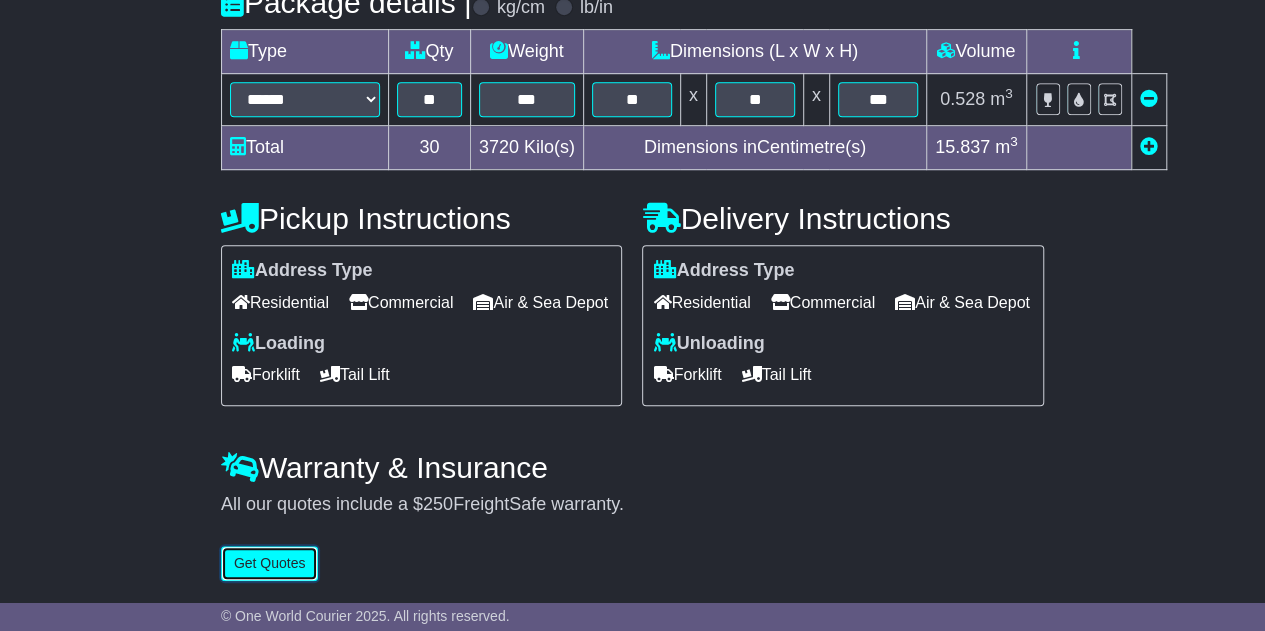 click on "Get Quotes" at bounding box center (270, 563) 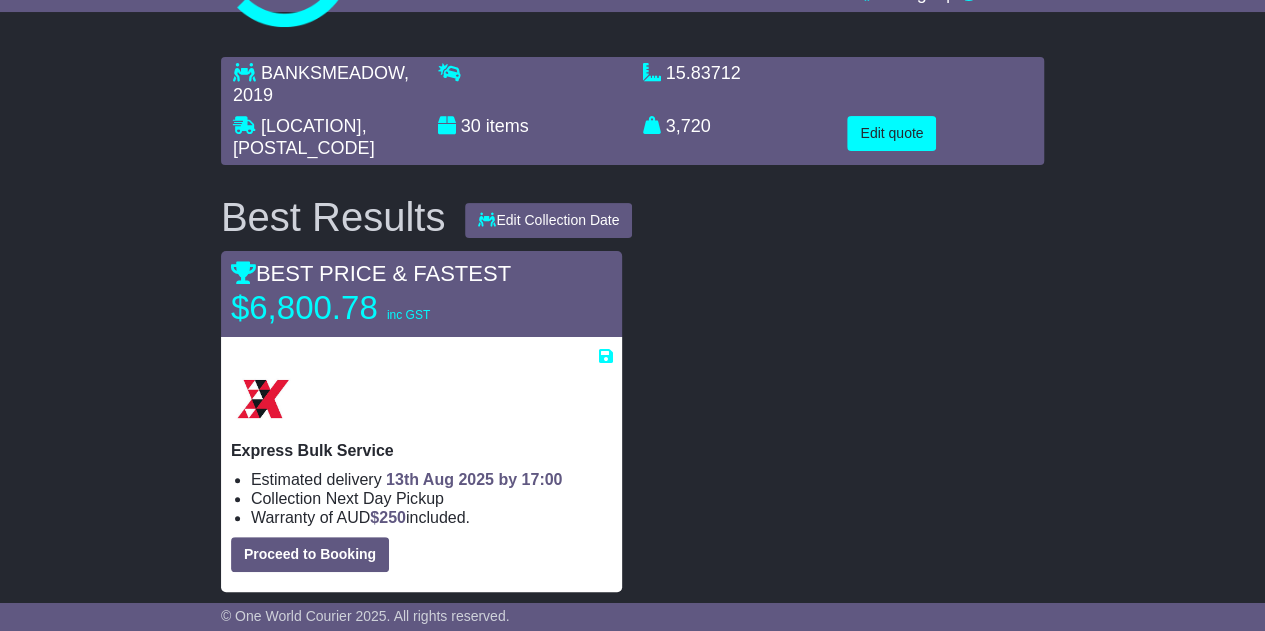 scroll, scrollTop: 118, scrollLeft: 0, axis: vertical 